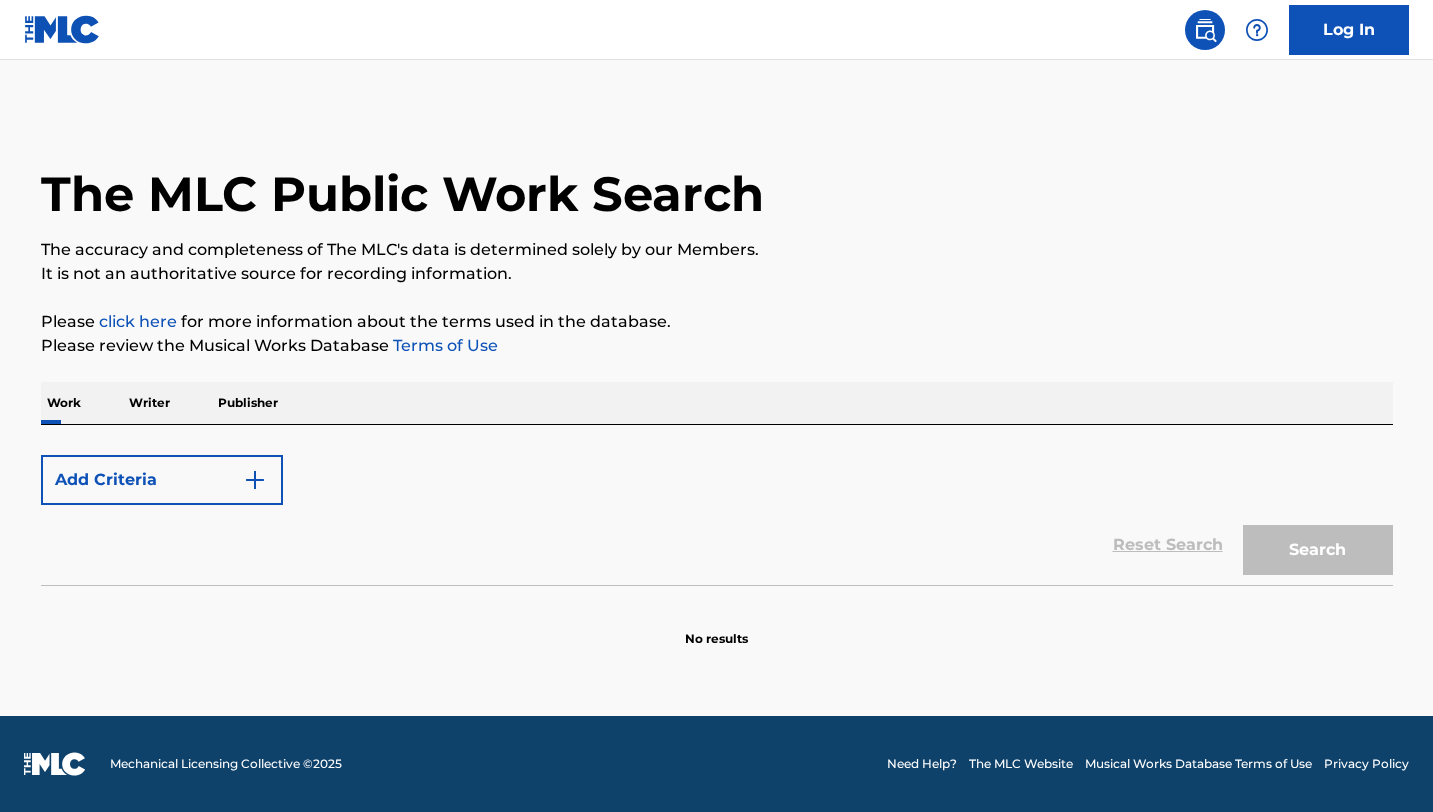 scroll, scrollTop: 0, scrollLeft: 0, axis: both 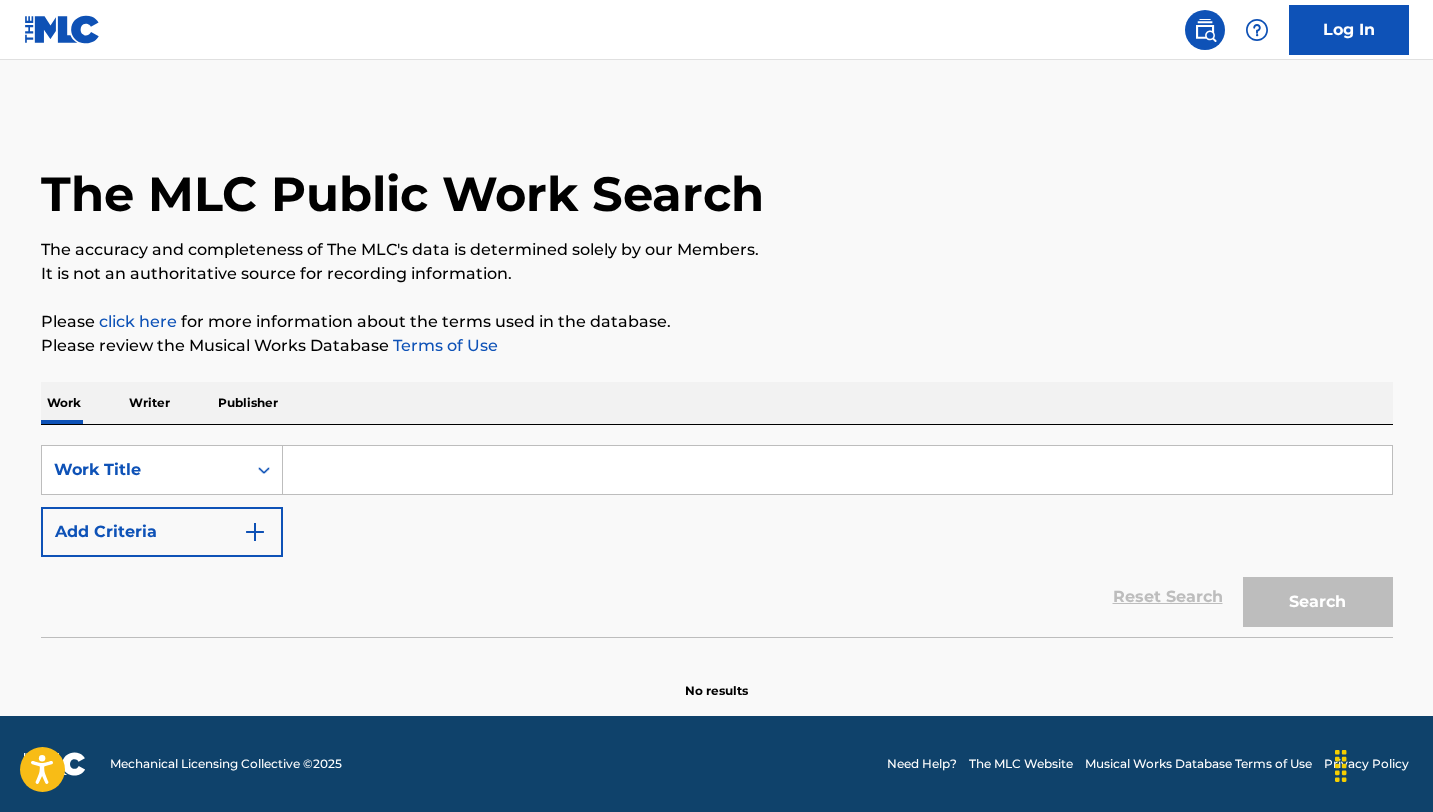 click on "Writer" at bounding box center [149, 403] 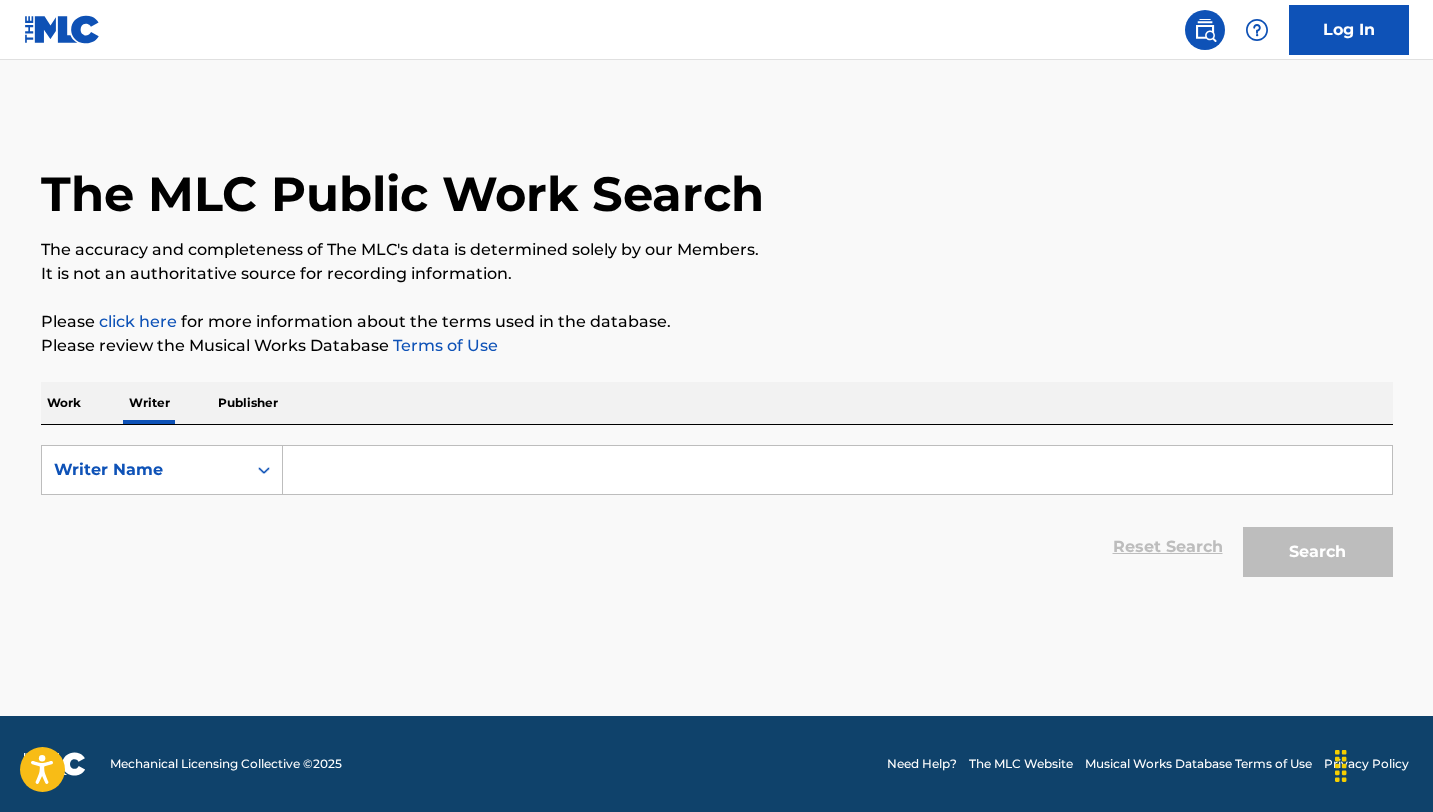 click at bounding box center [837, 470] 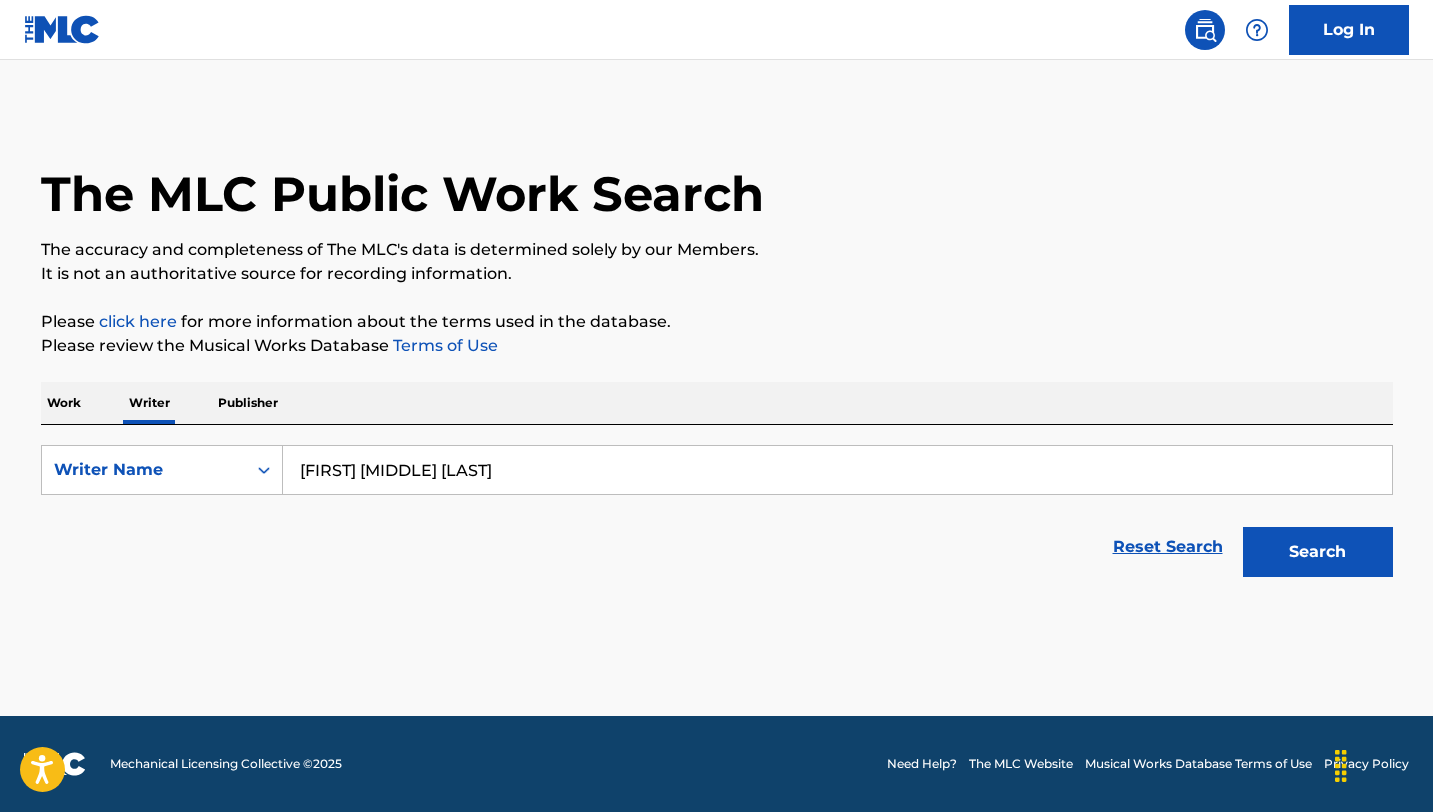 type on "[FIRST] [MIDDLE] [LAST]" 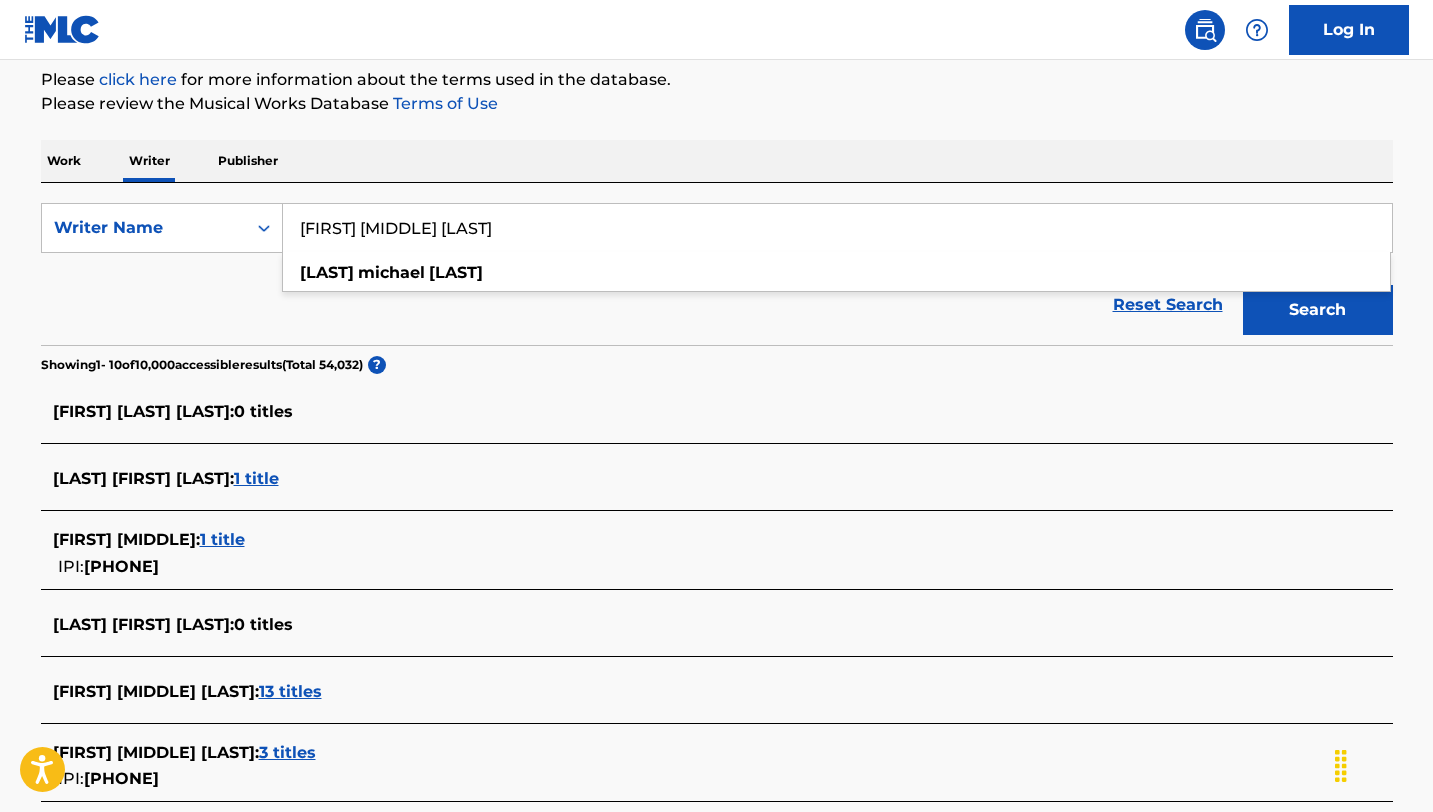 scroll, scrollTop: 272, scrollLeft: 0, axis: vertical 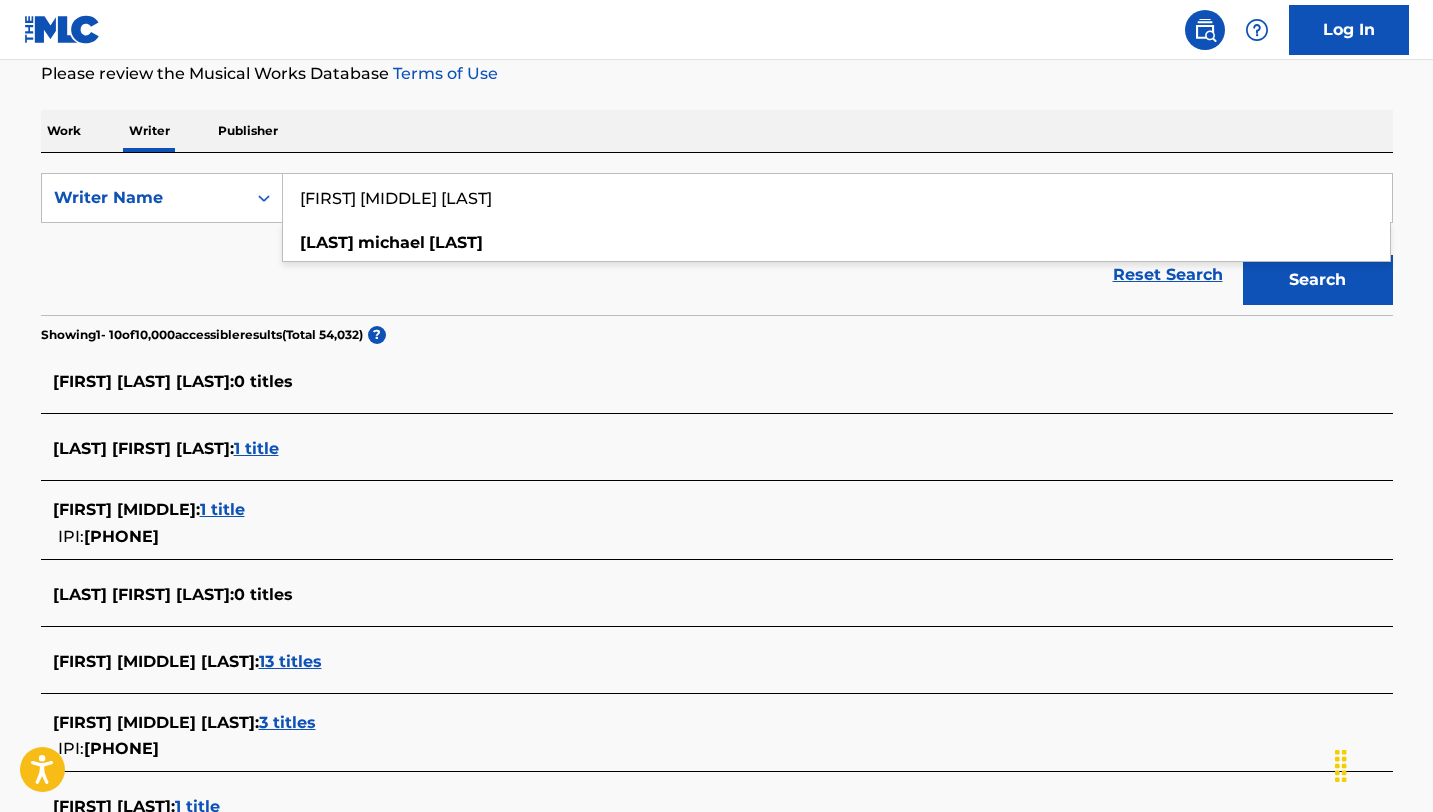 click on "13 titles" at bounding box center (290, 661) 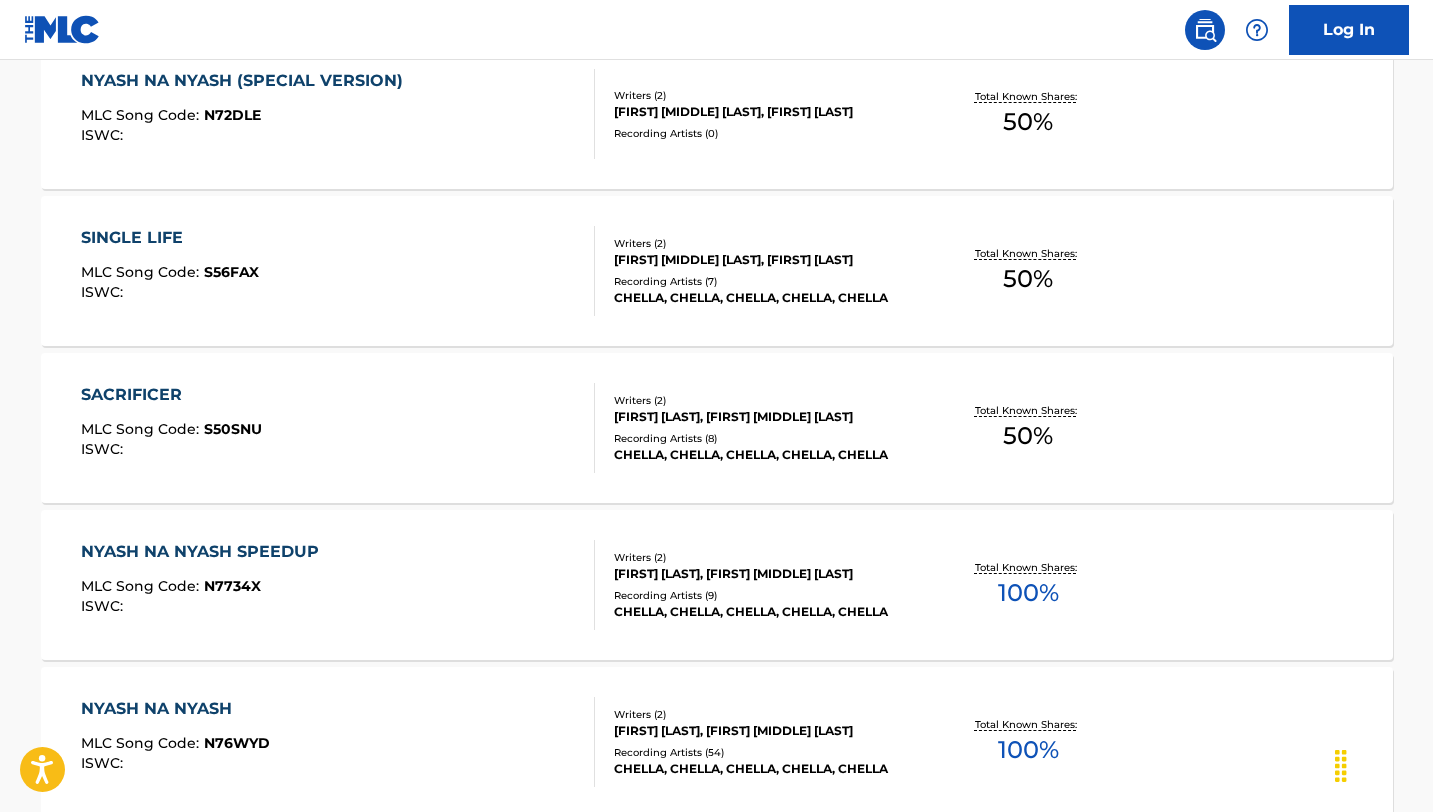 scroll, scrollTop: 639, scrollLeft: 0, axis: vertical 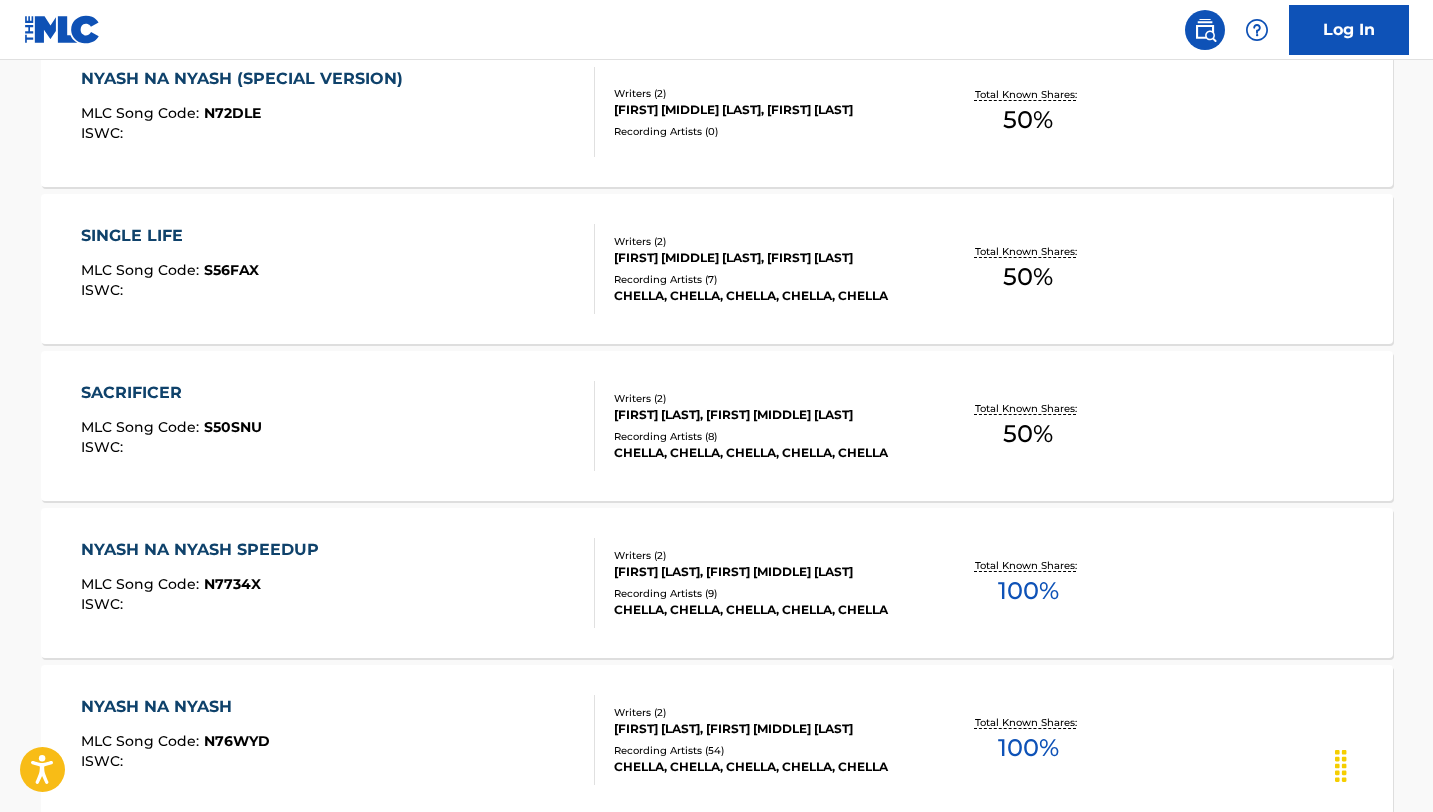 click on "NYASH NA NYASH SPEEDUP" at bounding box center (205, 550) 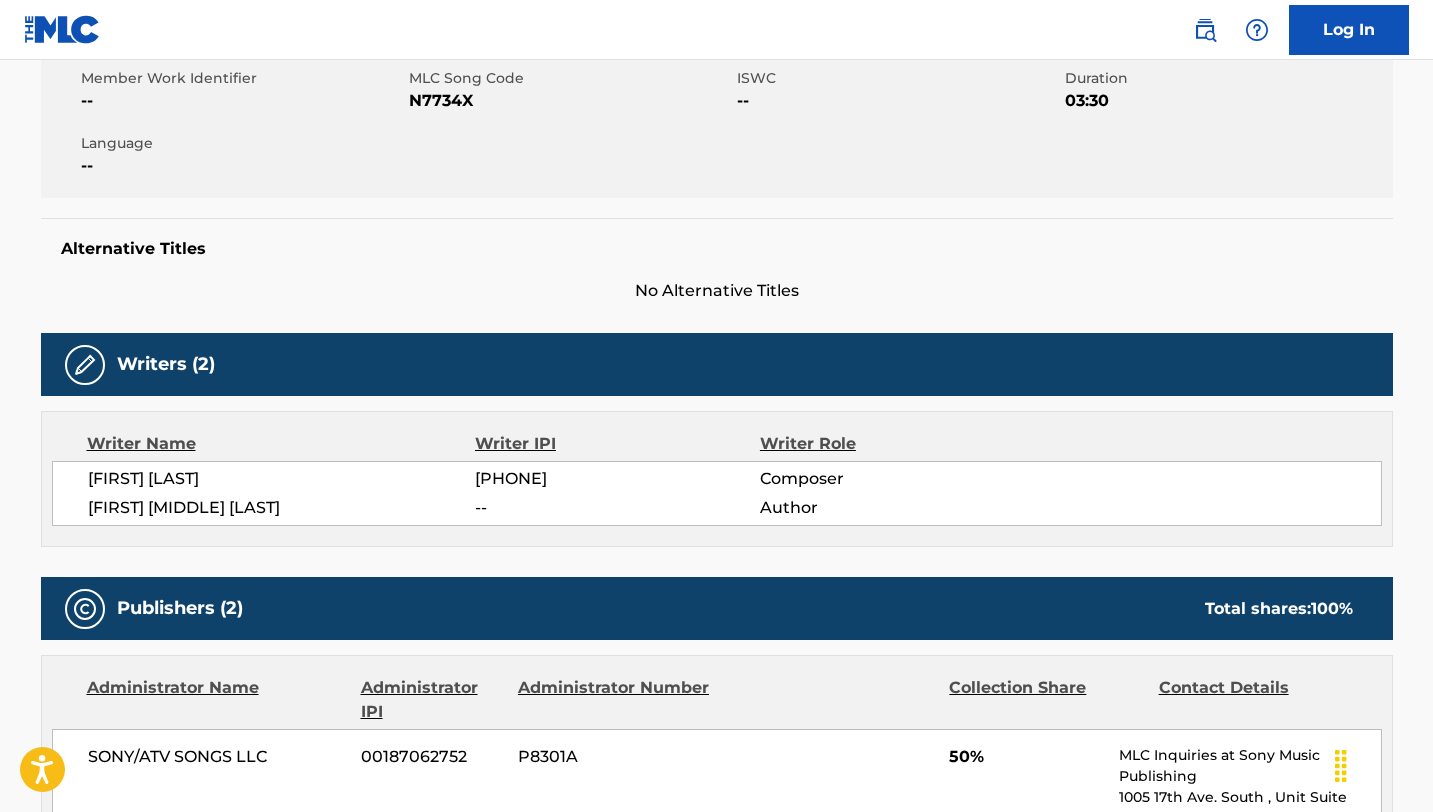 scroll, scrollTop: 0, scrollLeft: 0, axis: both 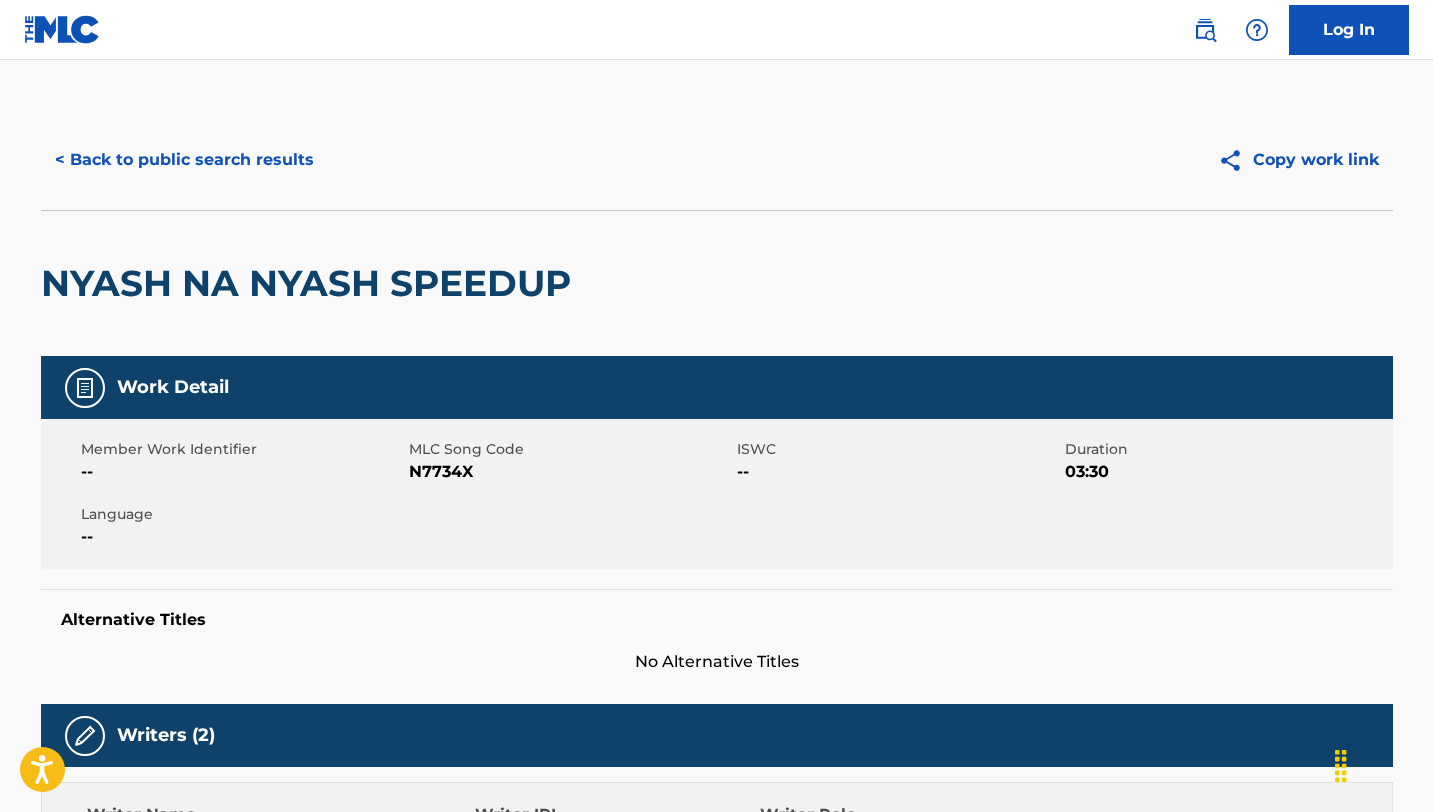 click on "< Back to public search results" at bounding box center (184, 160) 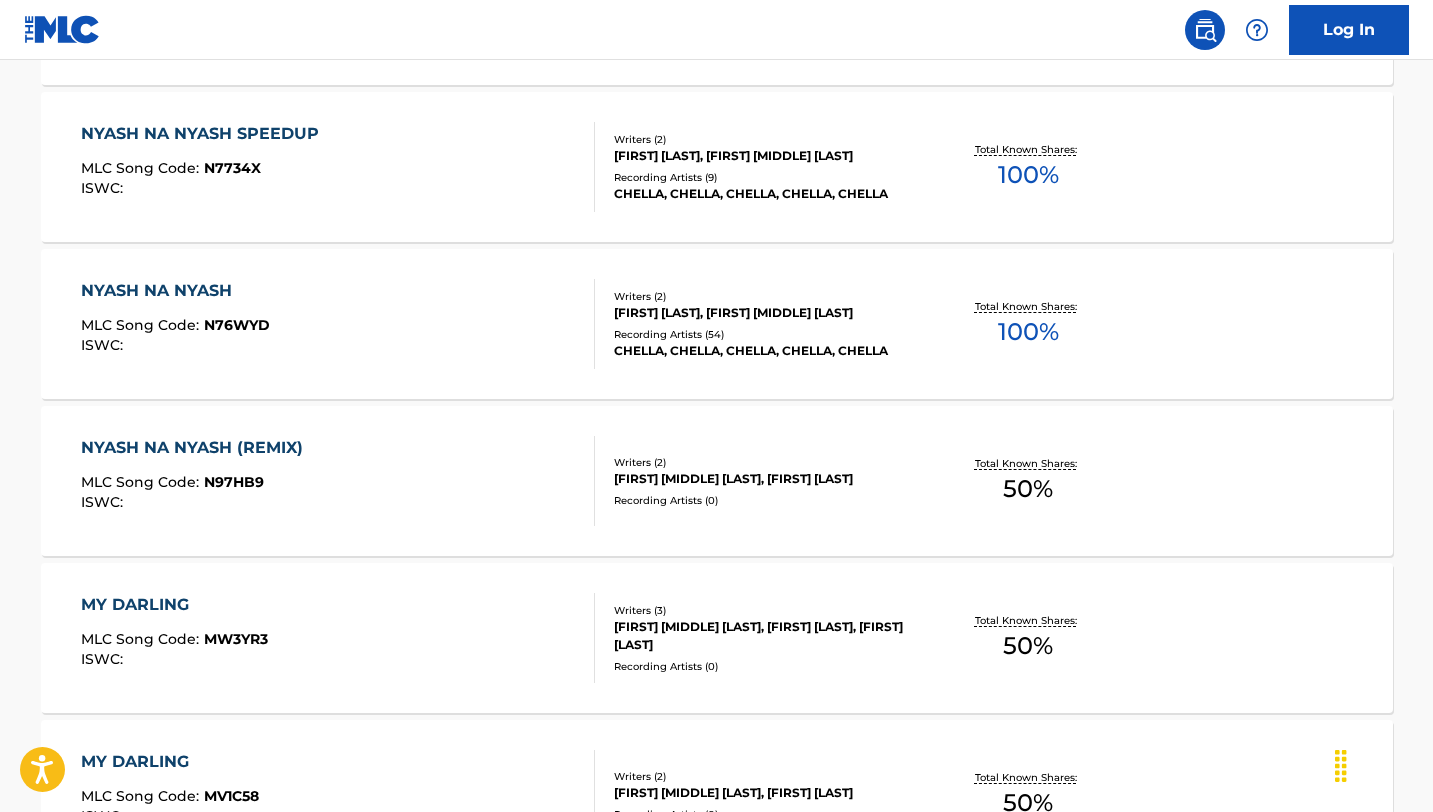 scroll, scrollTop: 1061, scrollLeft: 0, axis: vertical 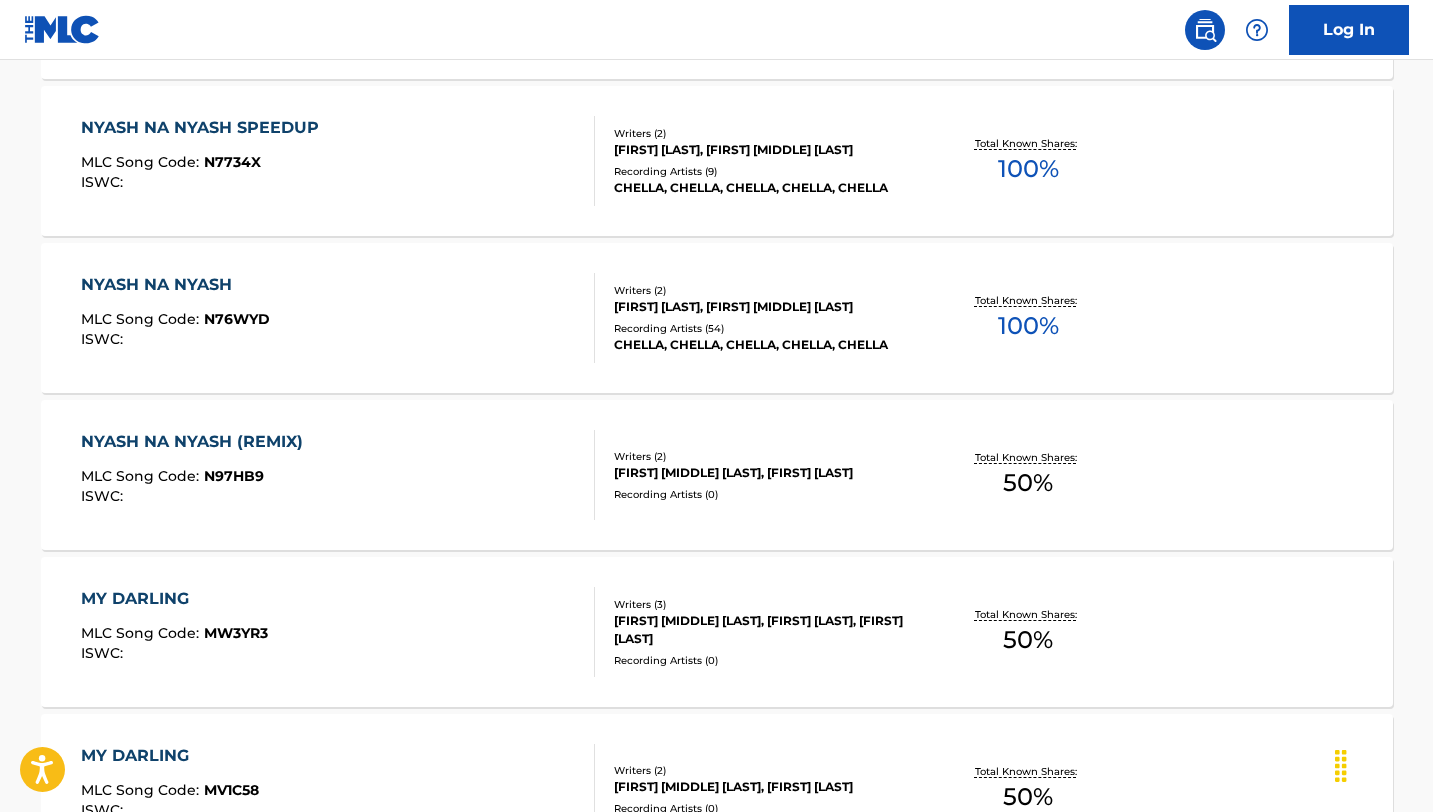 click on "MY DARLING" at bounding box center (174, 599) 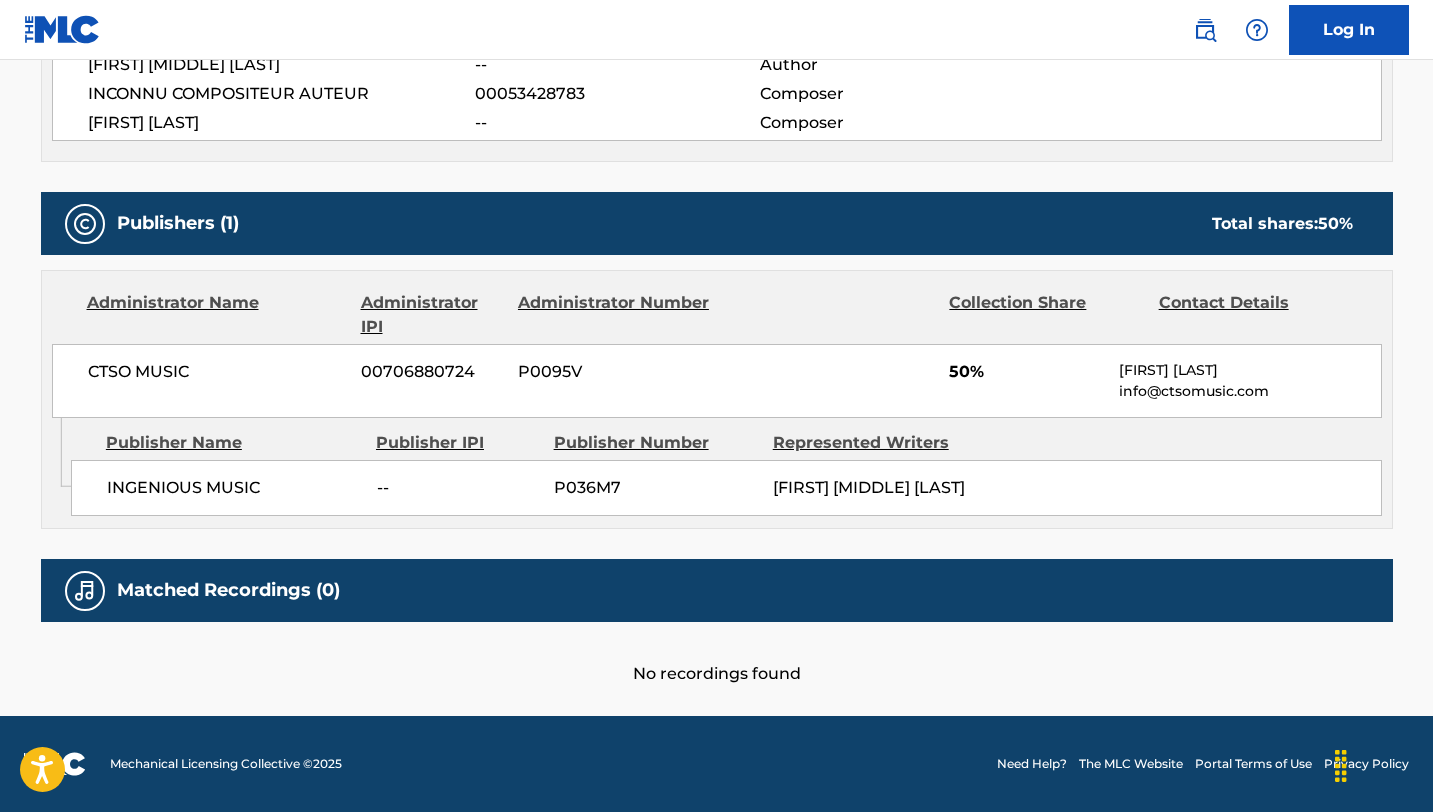scroll, scrollTop: 801, scrollLeft: 0, axis: vertical 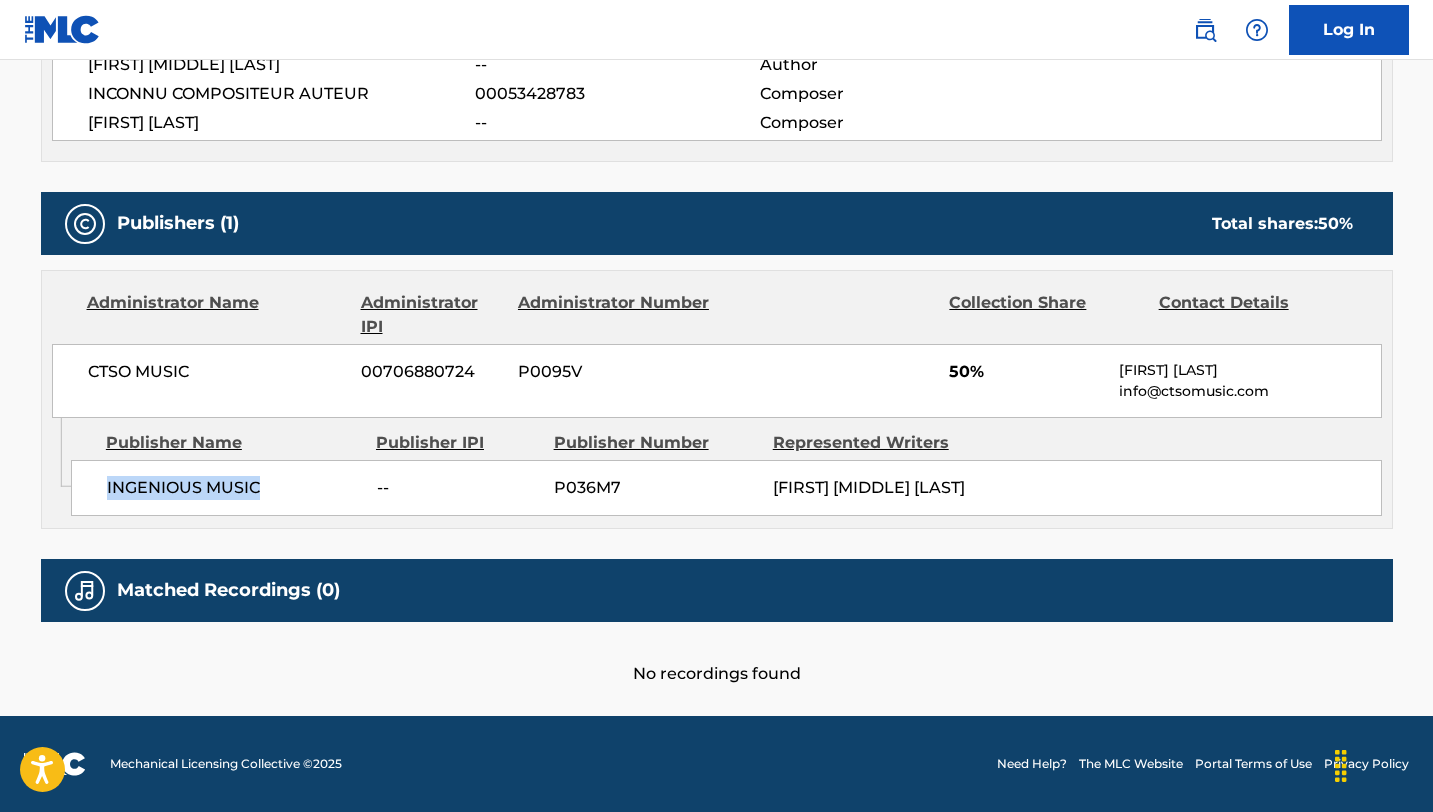 drag, startPoint x: 271, startPoint y: 469, endPoint x: 105, endPoint y: 458, distance: 166.36406 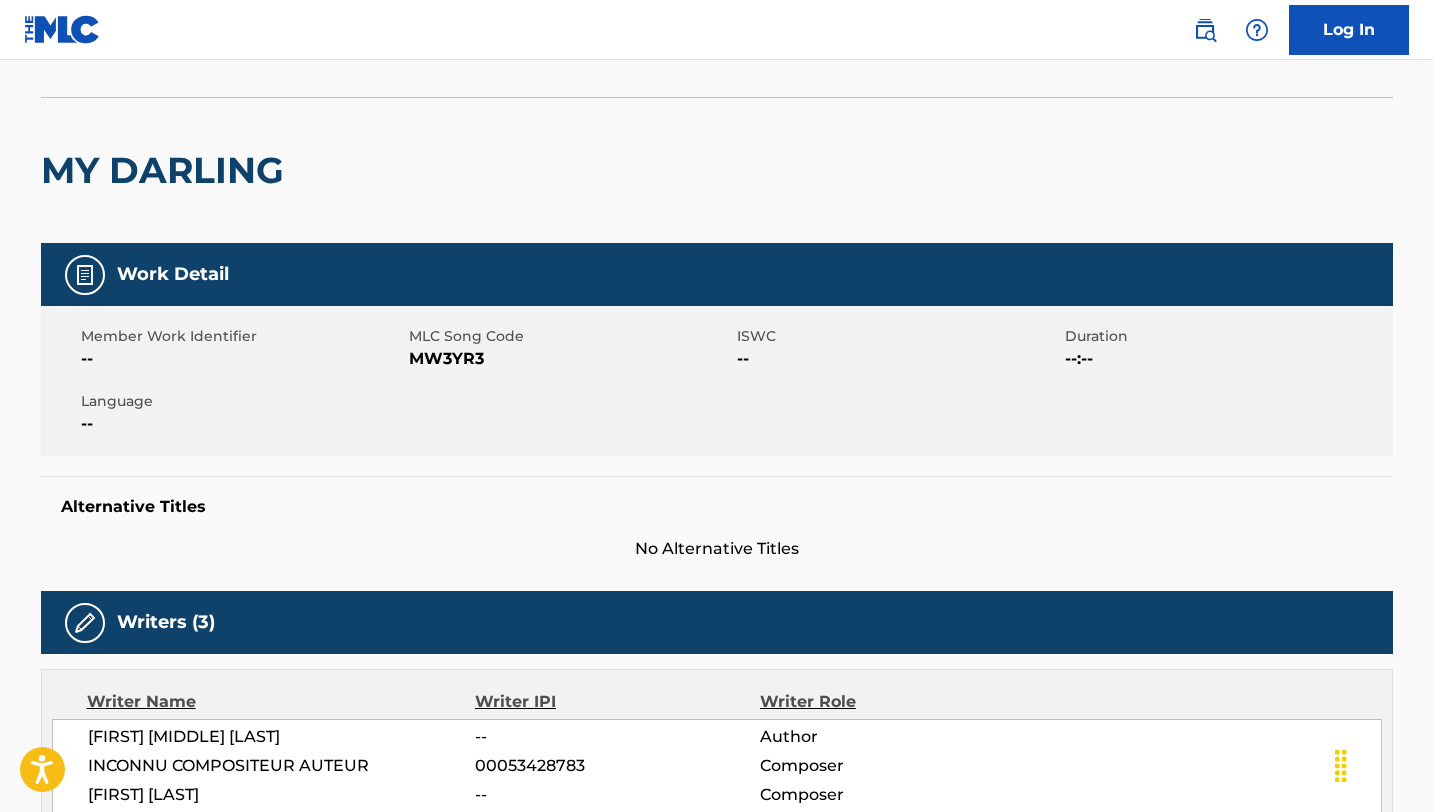 scroll, scrollTop: 0, scrollLeft: 0, axis: both 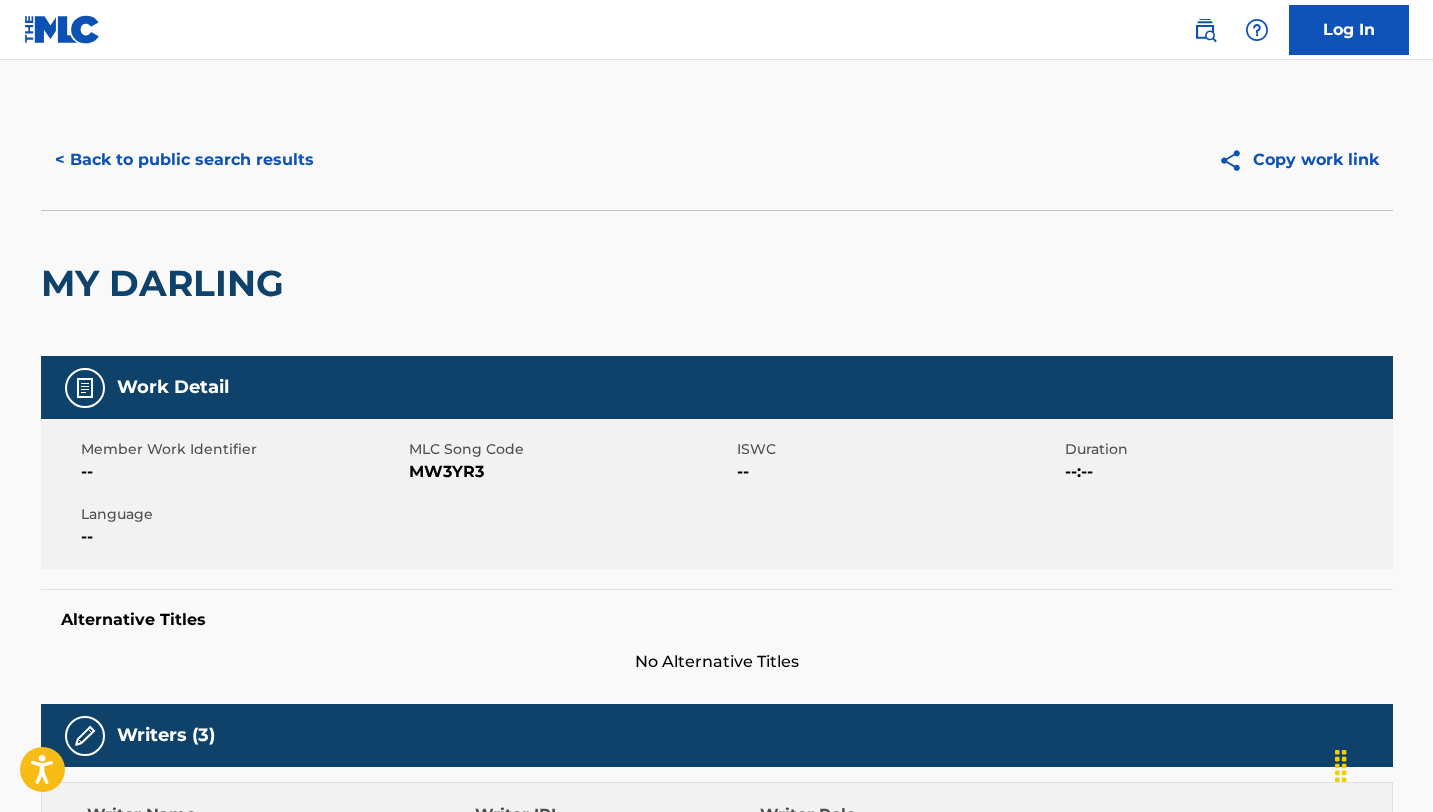click on "< Back to public search results" at bounding box center [184, 160] 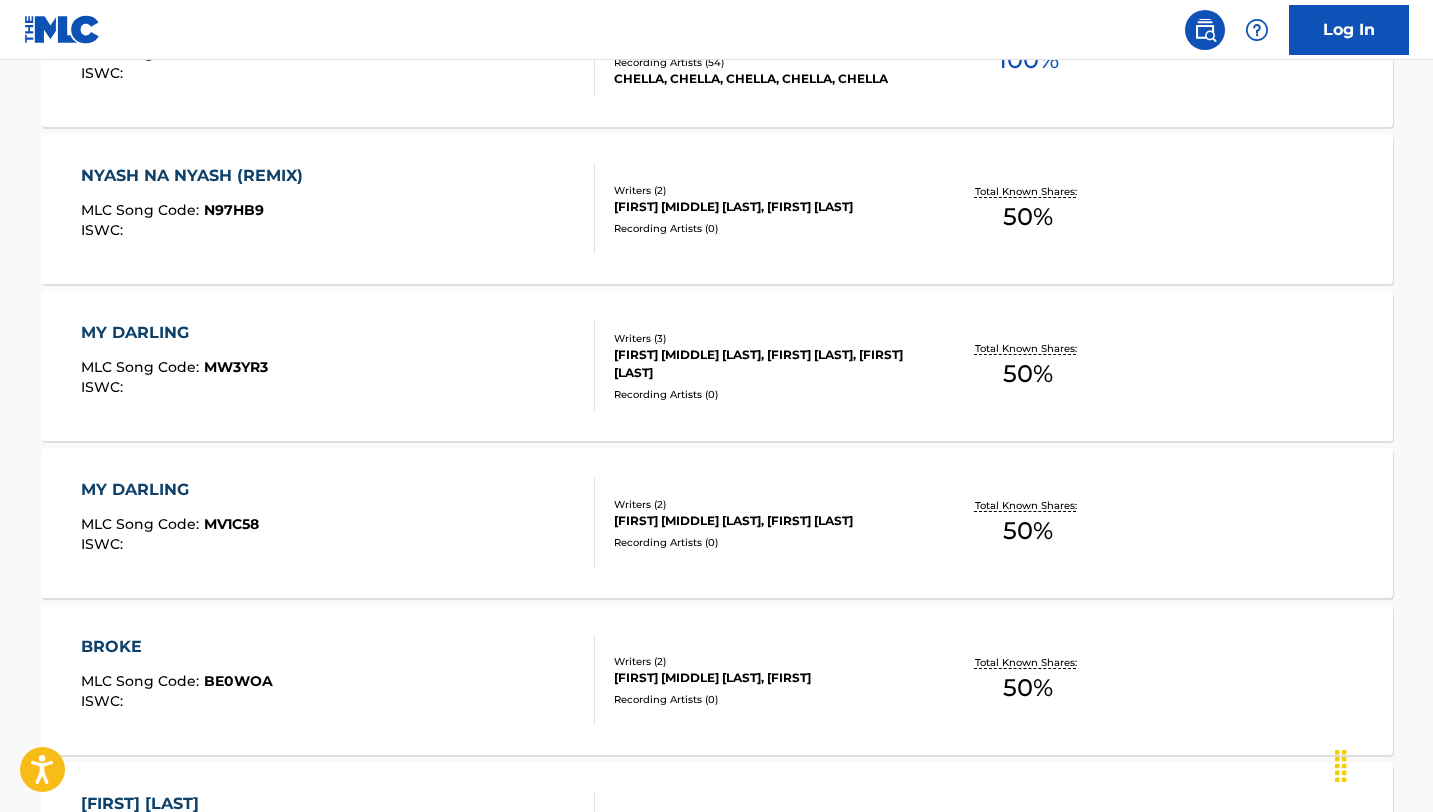 scroll, scrollTop: 1340, scrollLeft: 0, axis: vertical 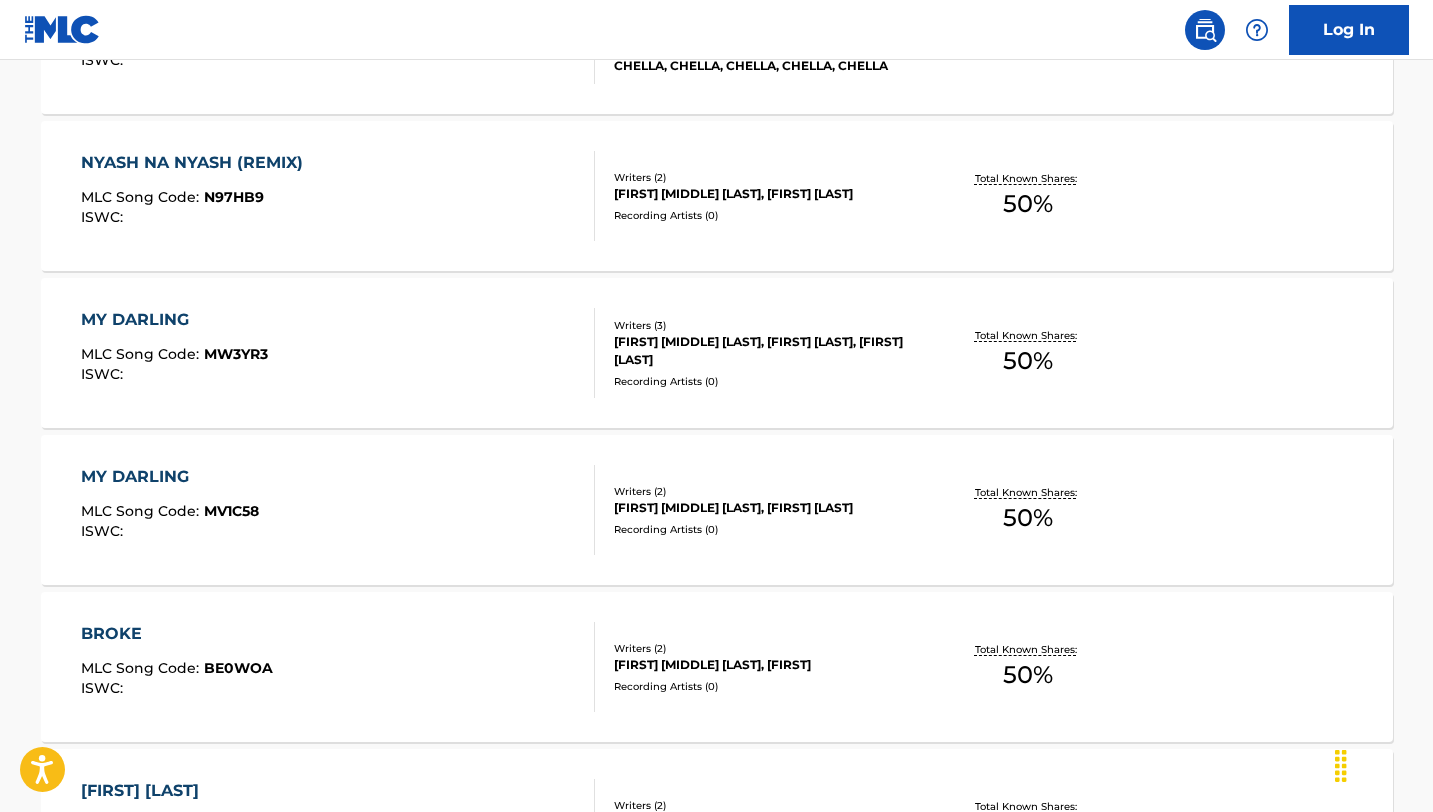 click on "MY DARLING" at bounding box center [170, 477] 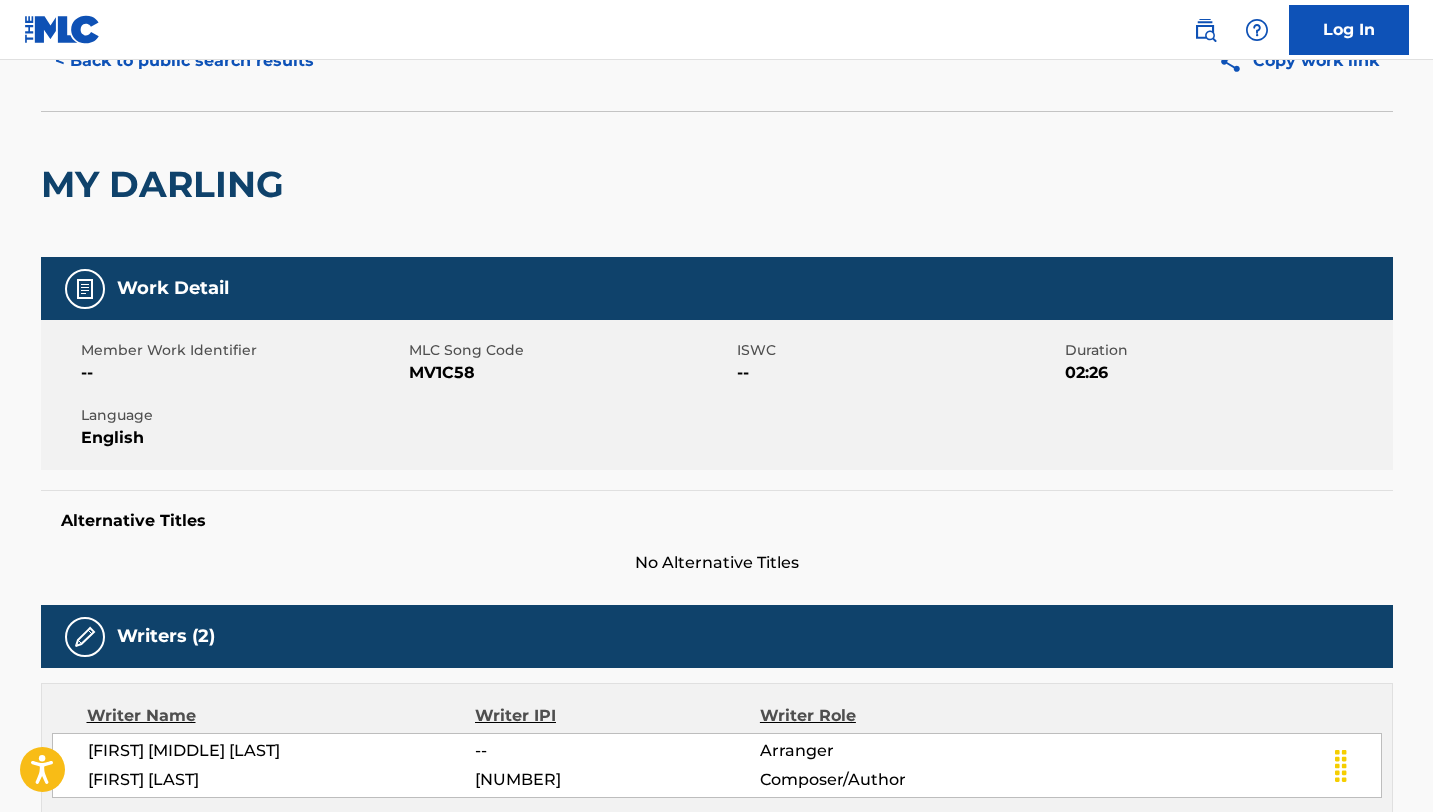 scroll, scrollTop: 0, scrollLeft: 0, axis: both 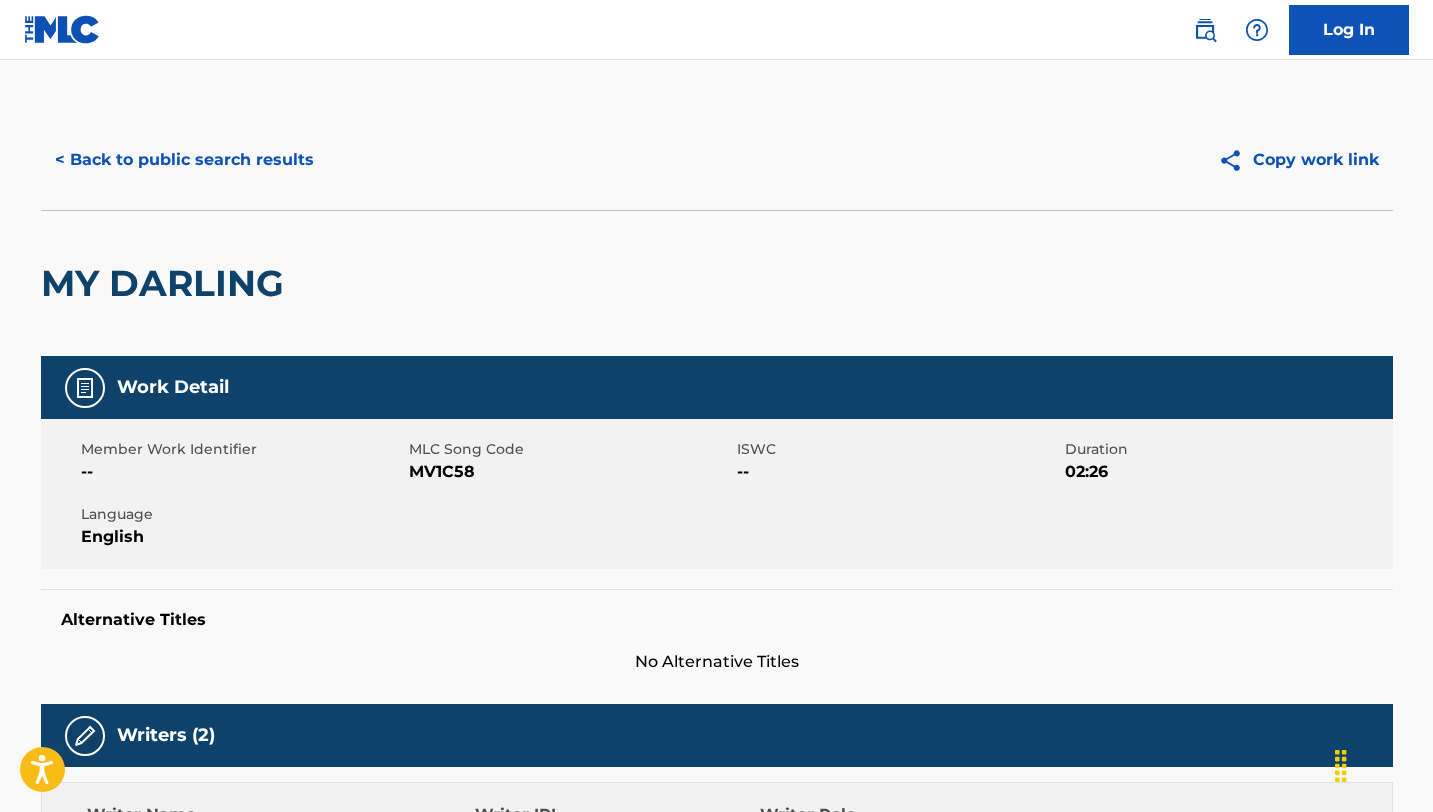 click on "< Back to public search results" at bounding box center (184, 160) 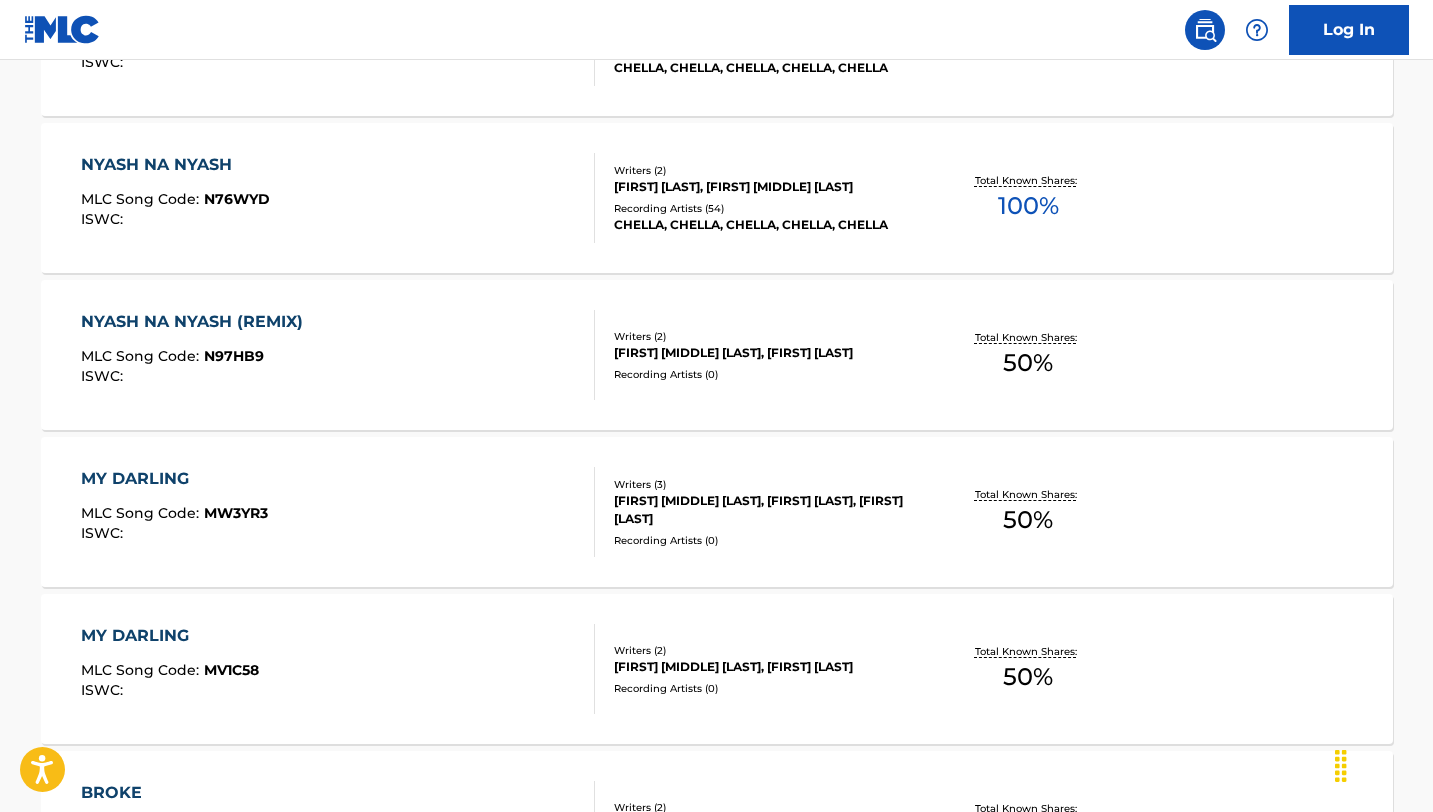 scroll, scrollTop: 1190, scrollLeft: 0, axis: vertical 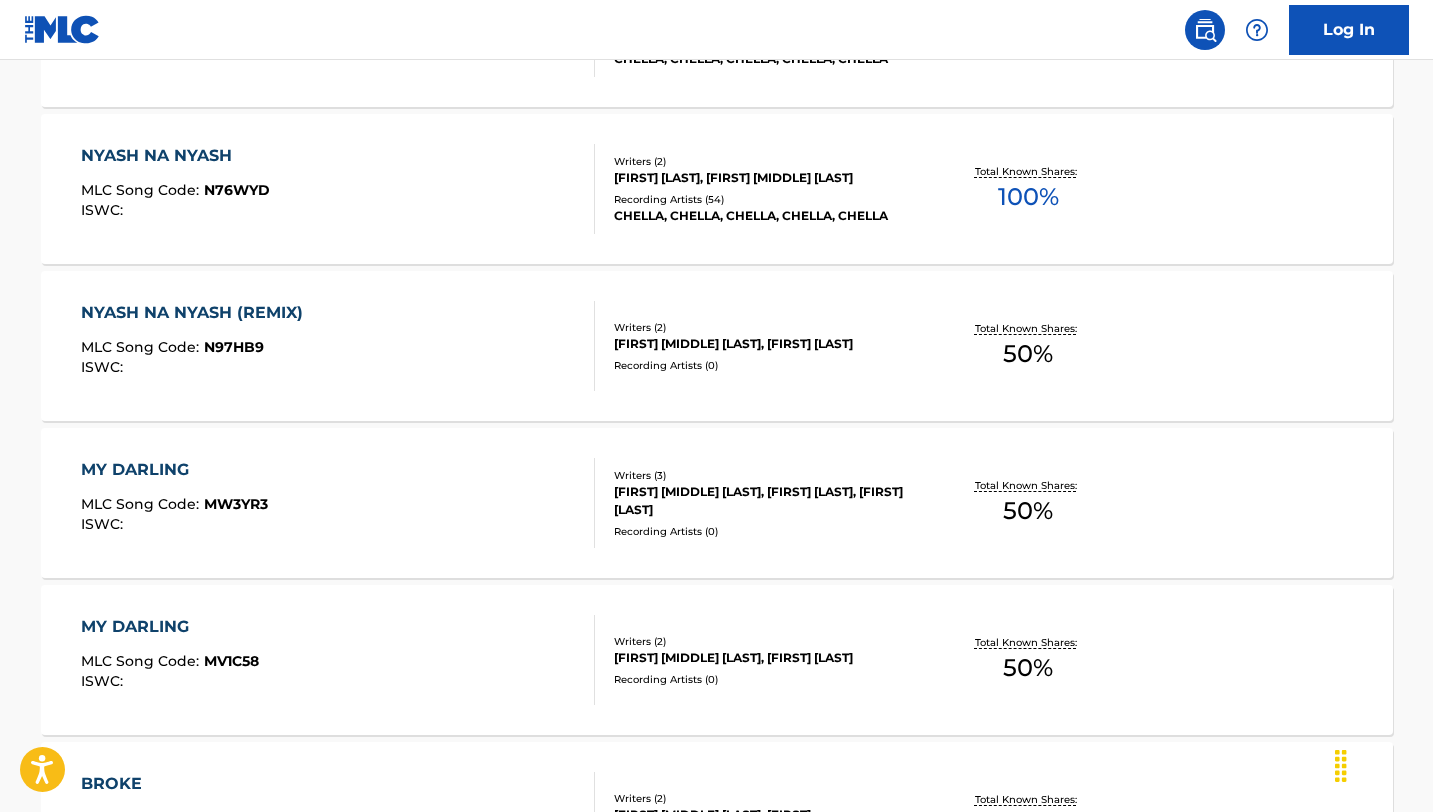 click on "MY DARLING MLC Song Code : MW3YR3 ISWC :" at bounding box center [338, 503] 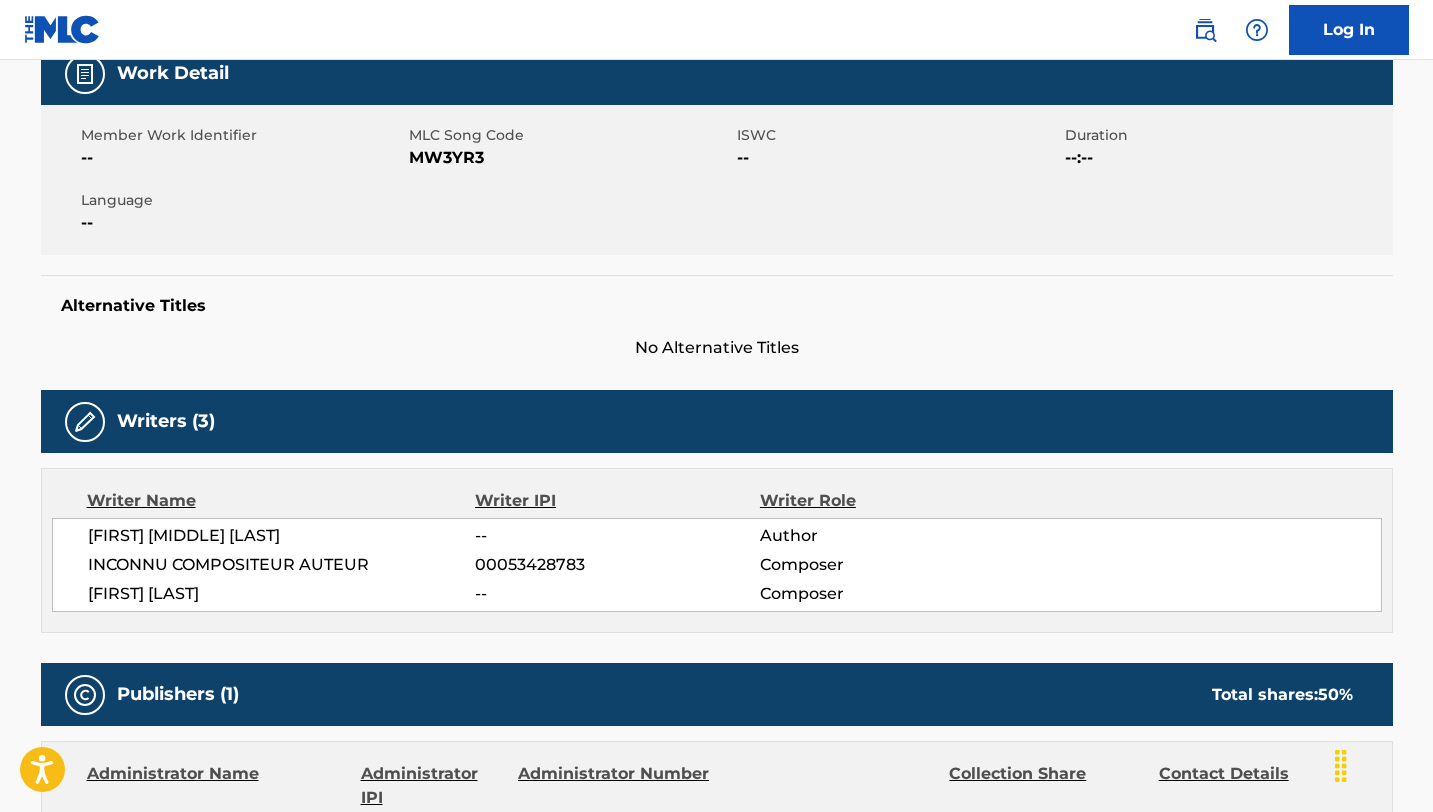 scroll, scrollTop: 0, scrollLeft: 0, axis: both 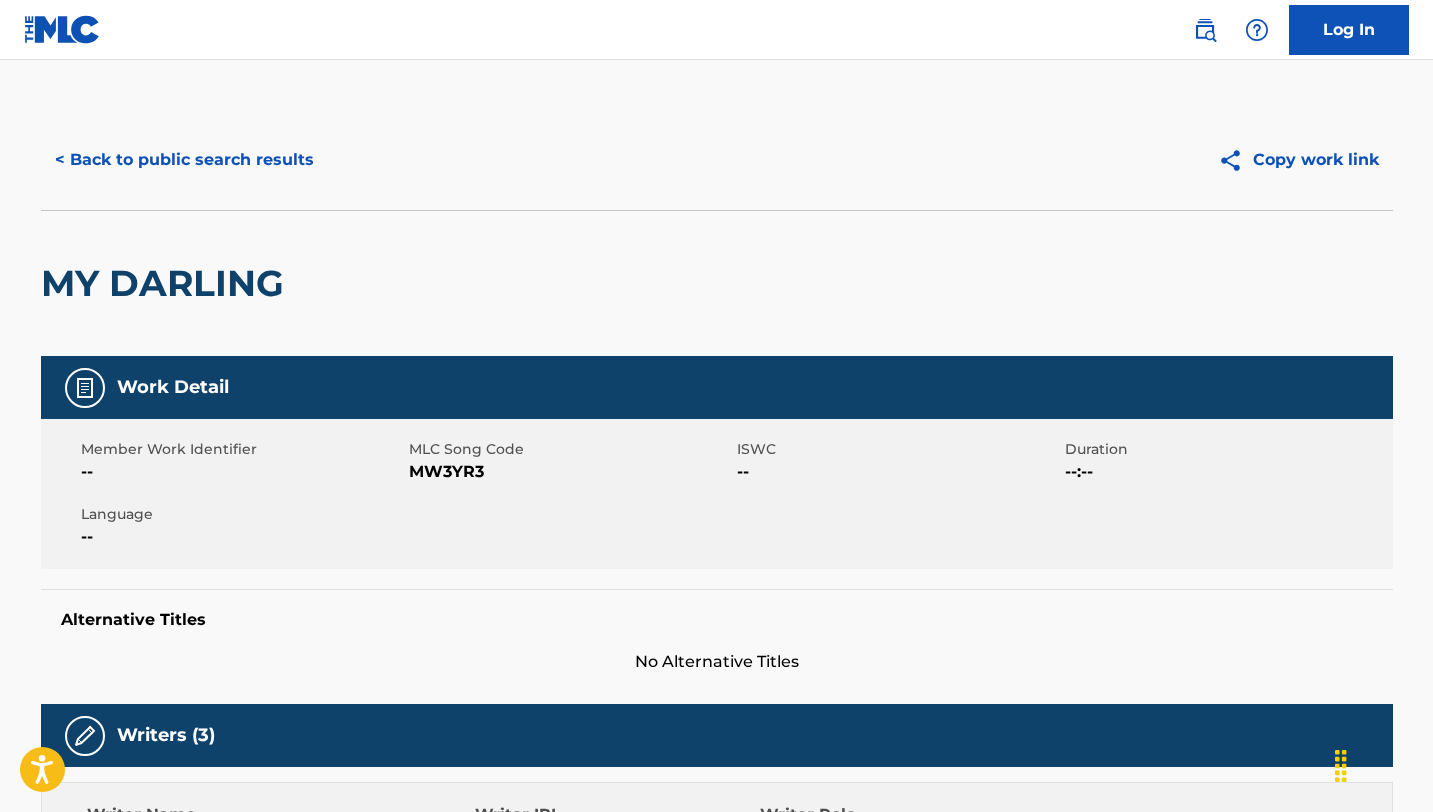 click on "< Back to public search results" at bounding box center [184, 160] 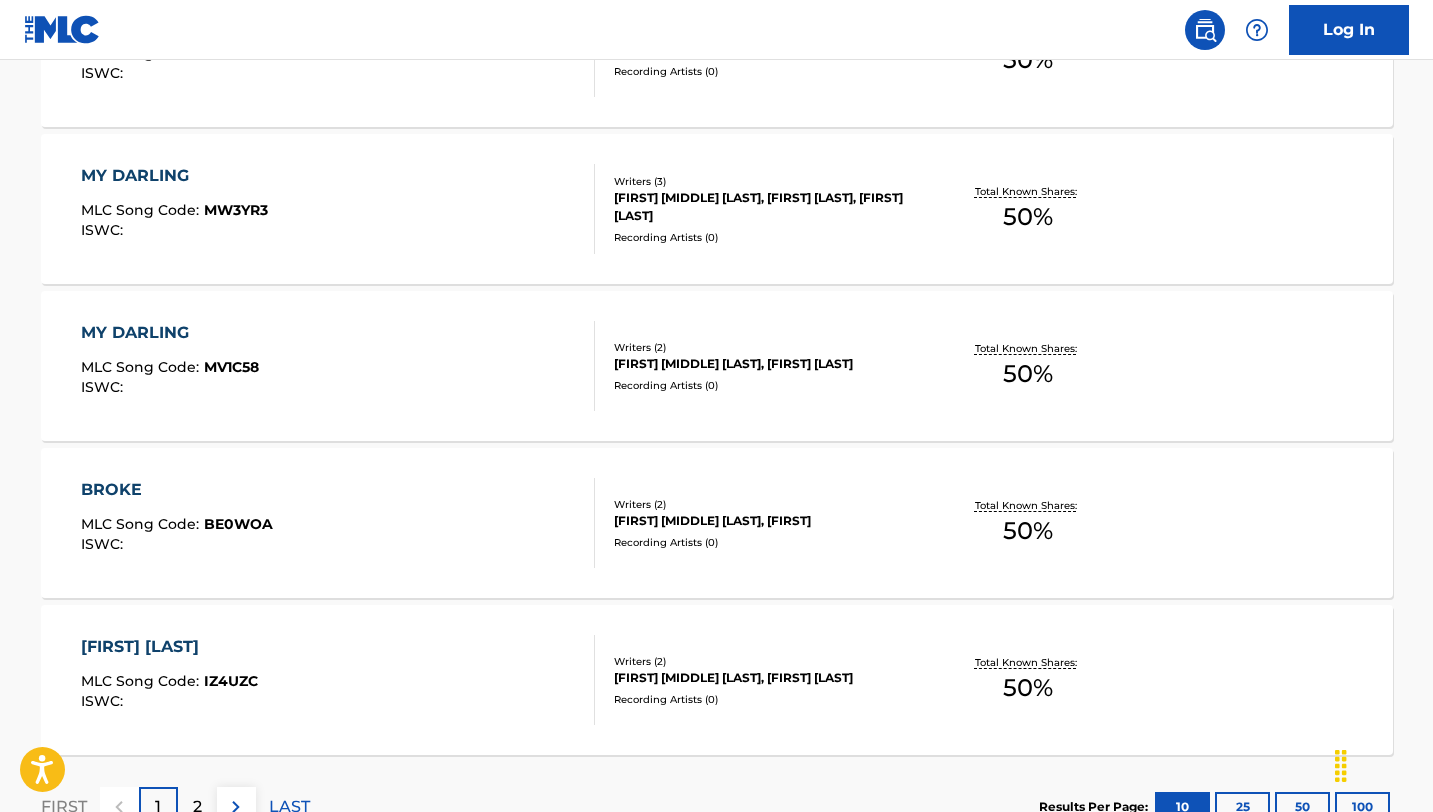 scroll, scrollTop: 1636, scrollLeft: 0, axis: vertical 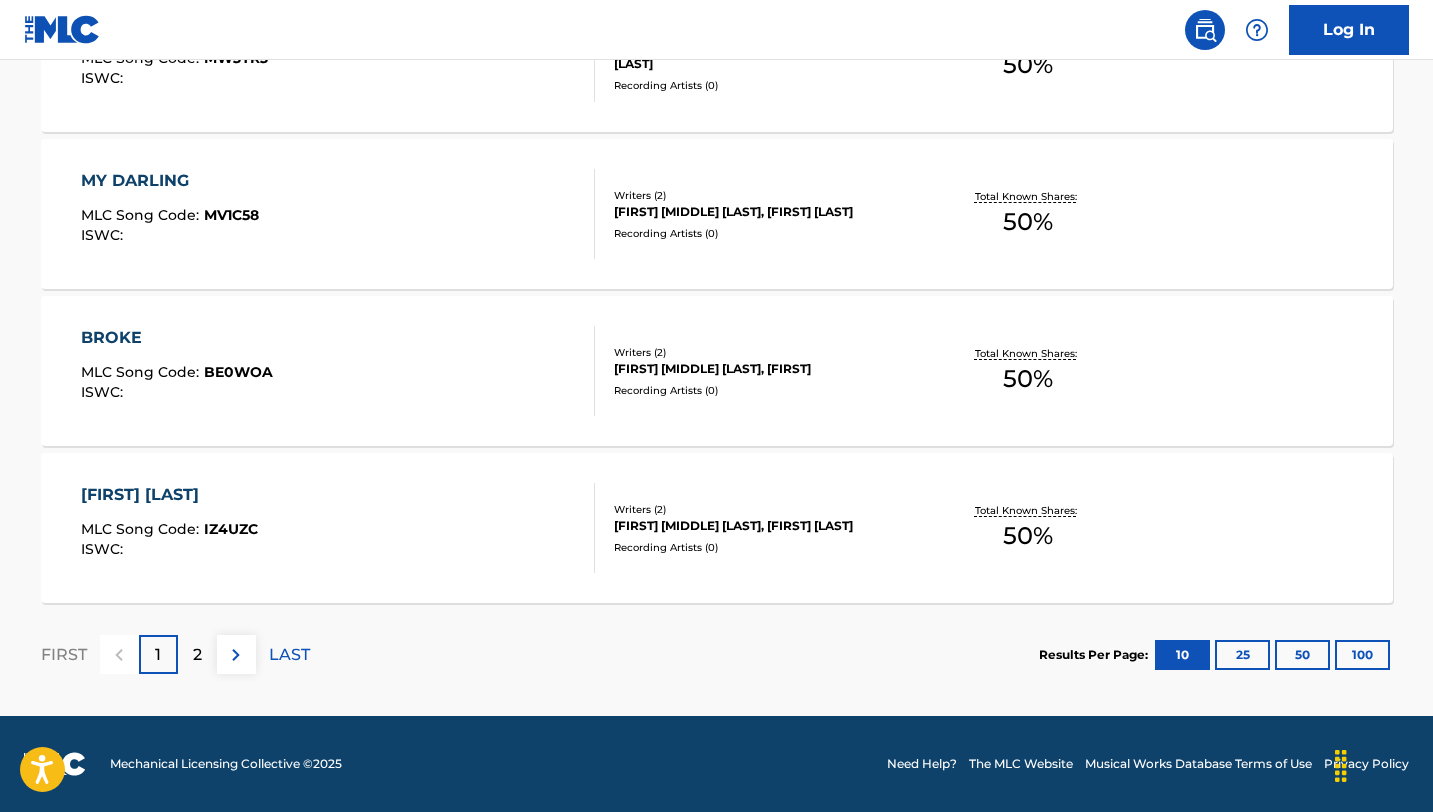 click on "2" at bounding box center [197, 655] 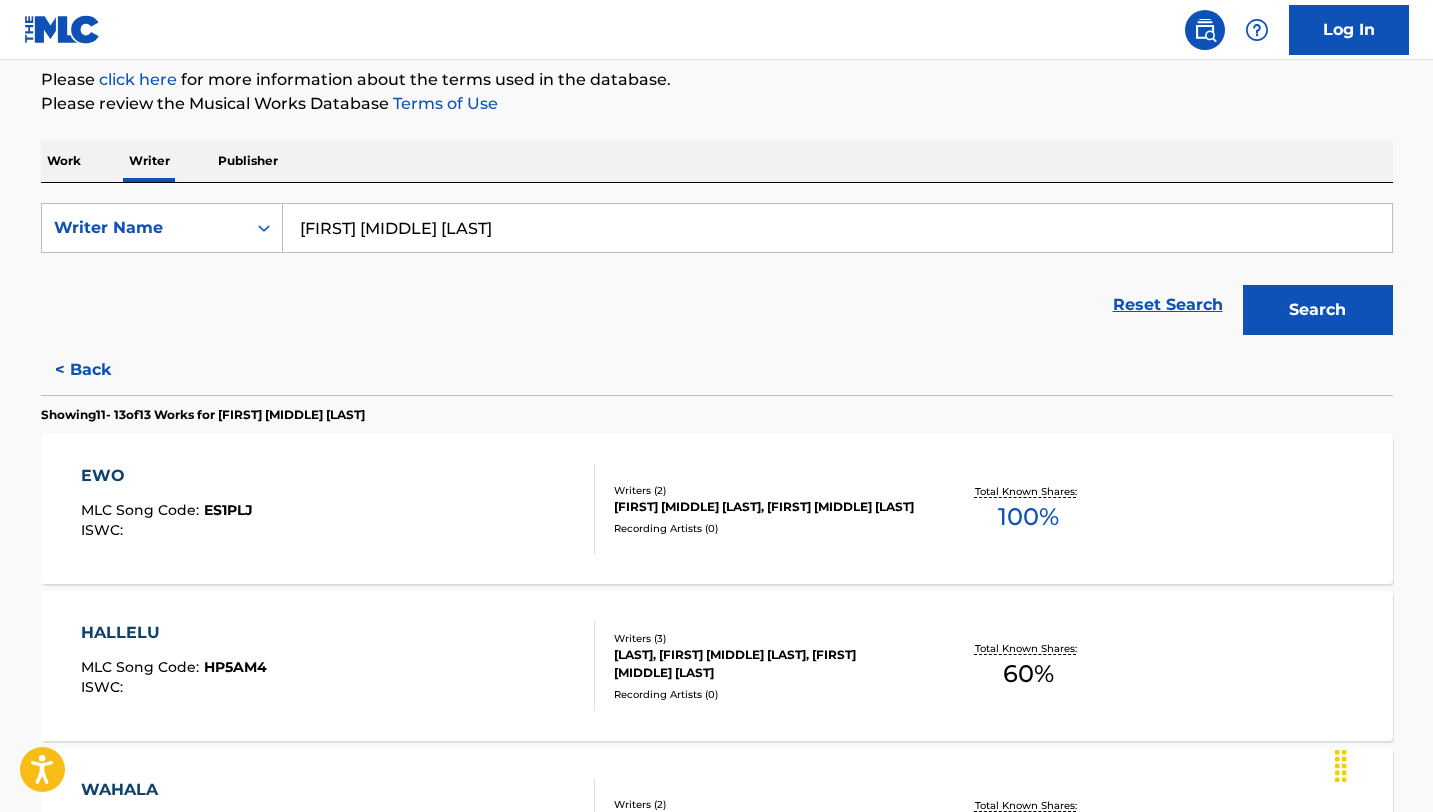 scroll, scrollTop: 249, scrollLeft: 0, axis: vertical 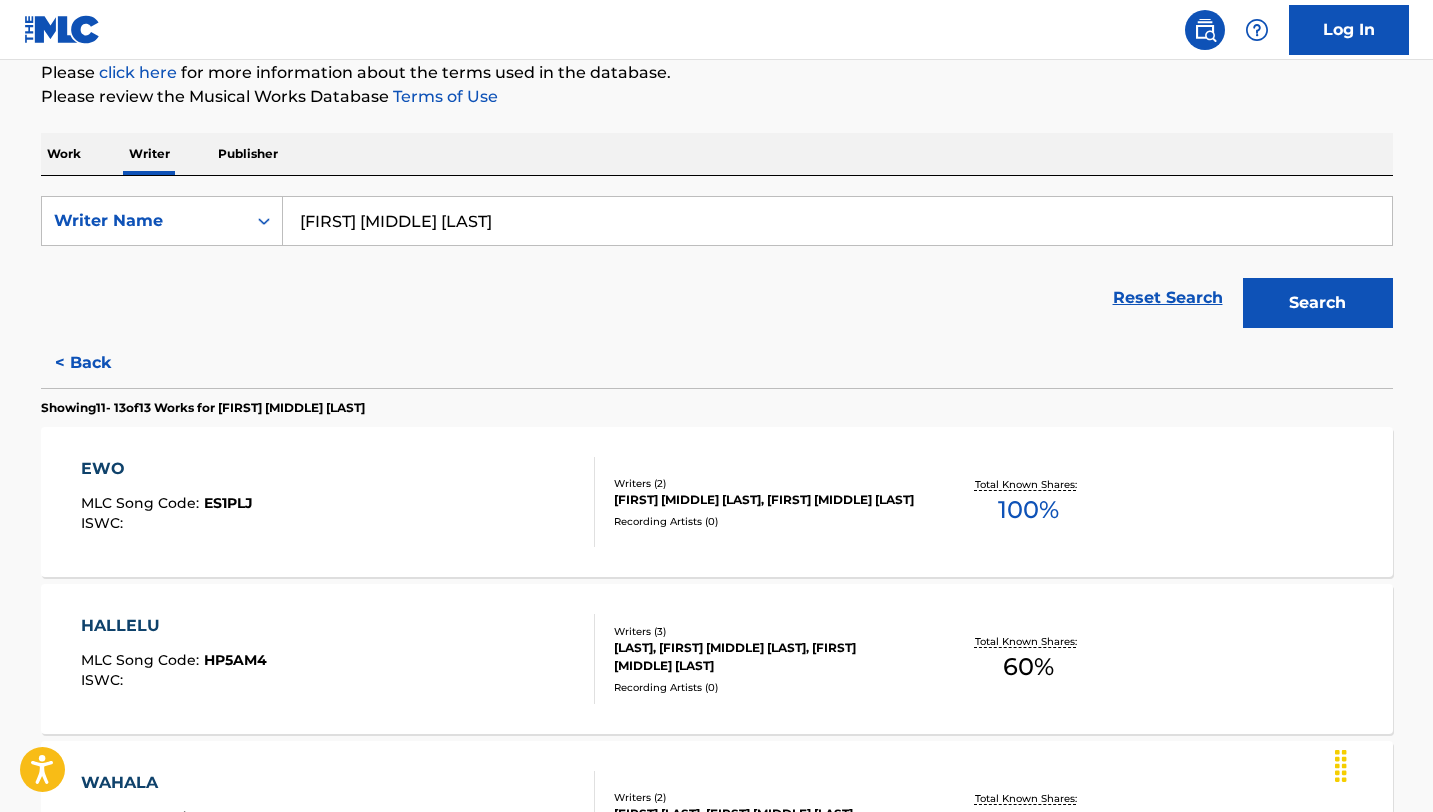 click on "EWO" at bounding box center [167, 469] 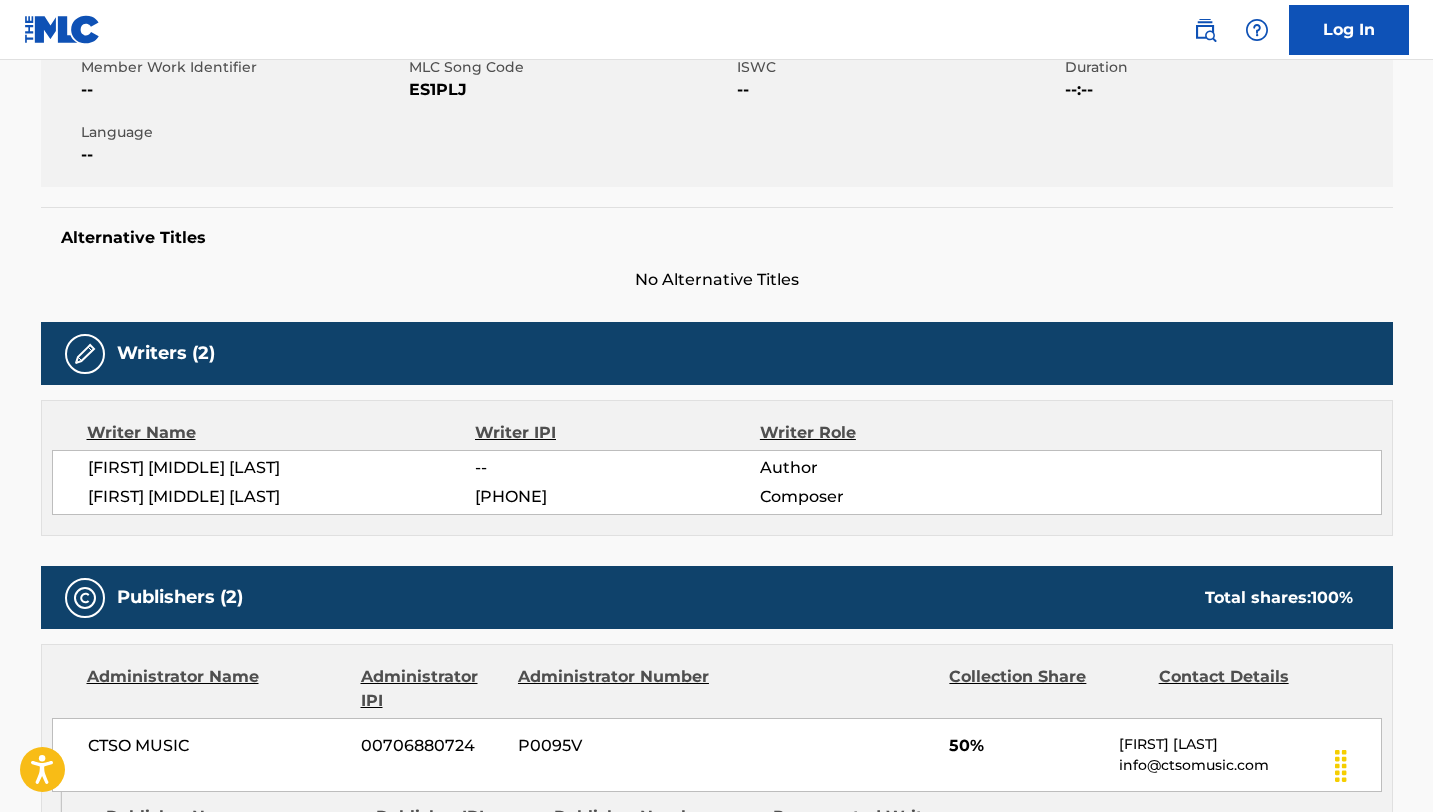 scroll, scrollTop: 0, scrollLeft: 0, axis: both 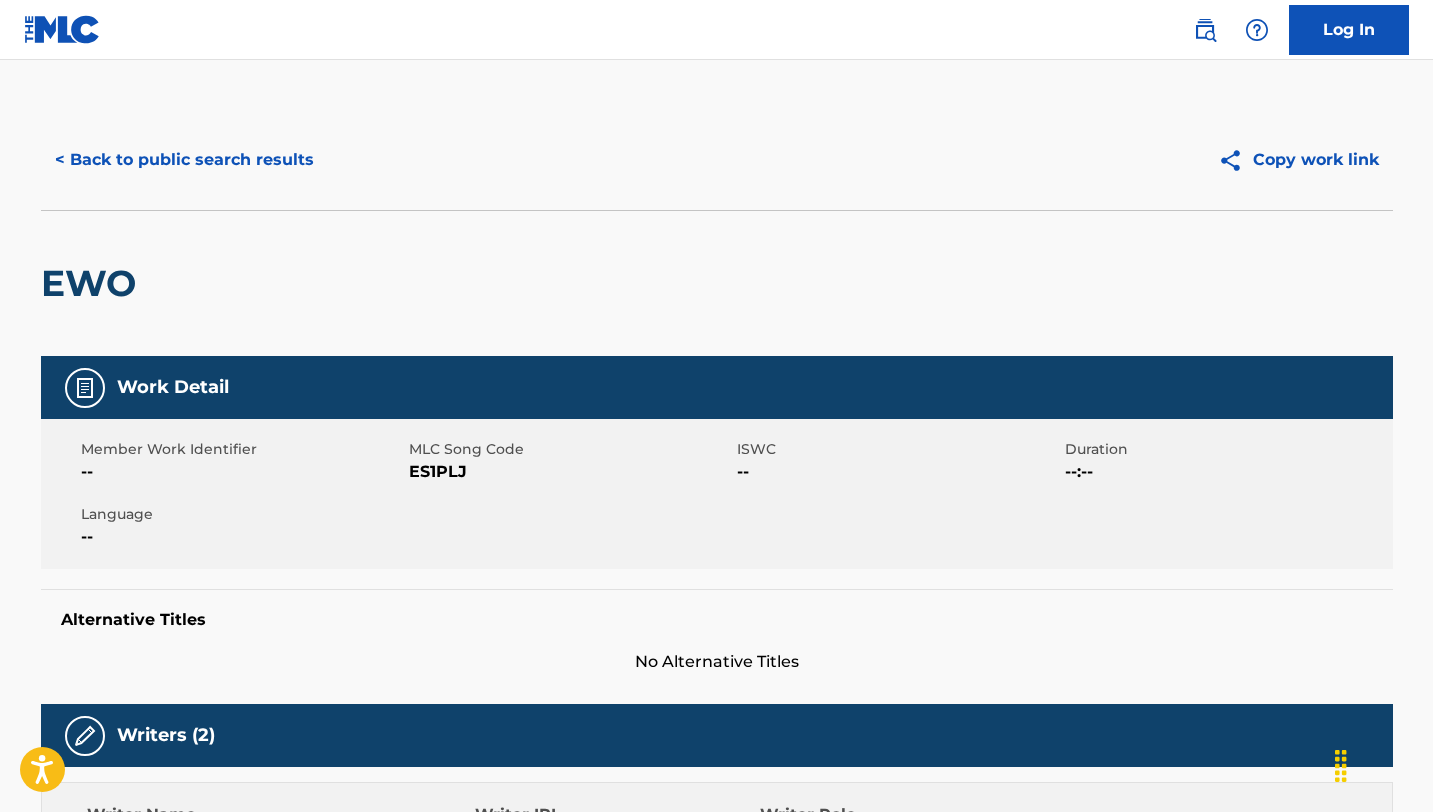 click on "< Back to public search results" at bounding box center (184, 160) 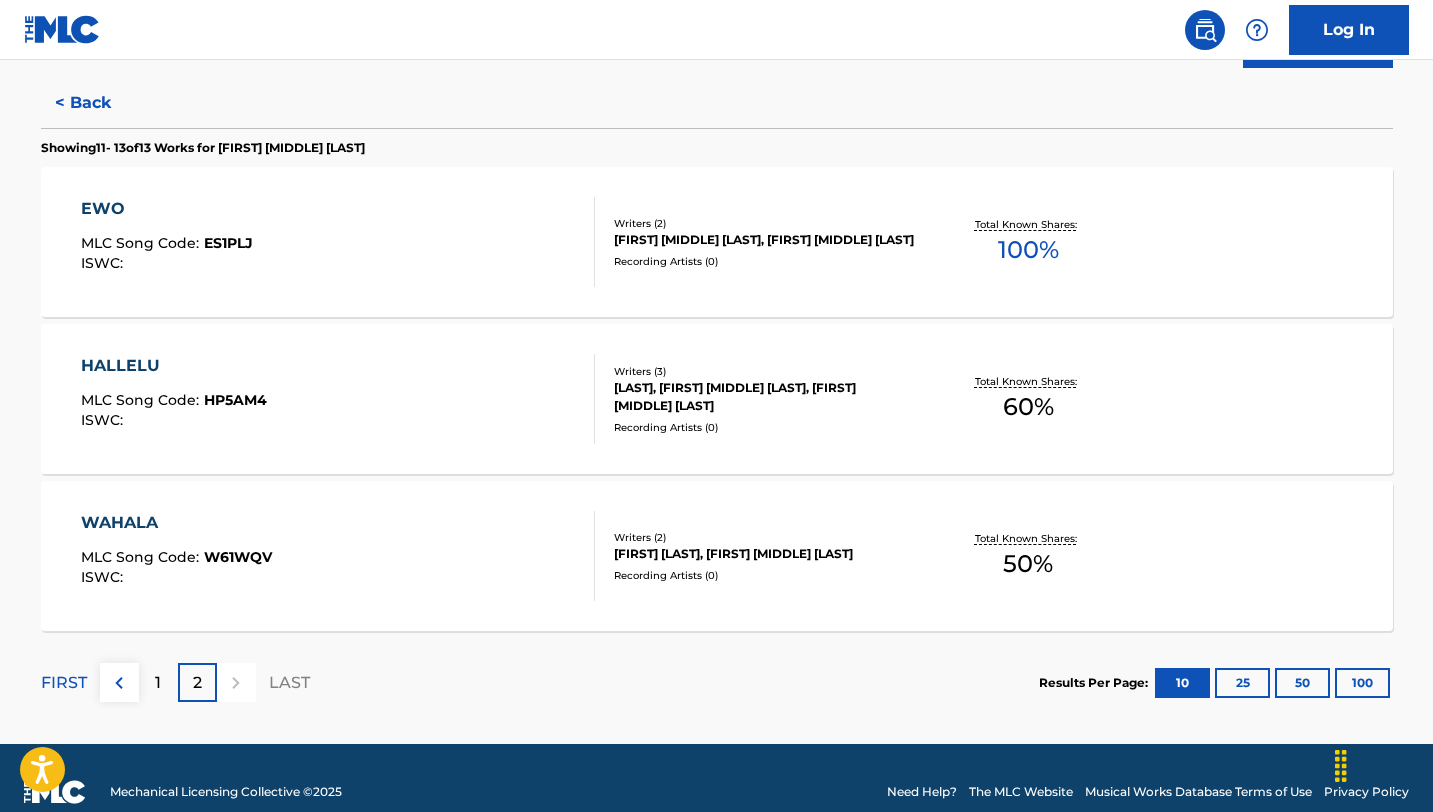 scroll, scrollTop: 510, scrollLeft: 0, axis: vertical 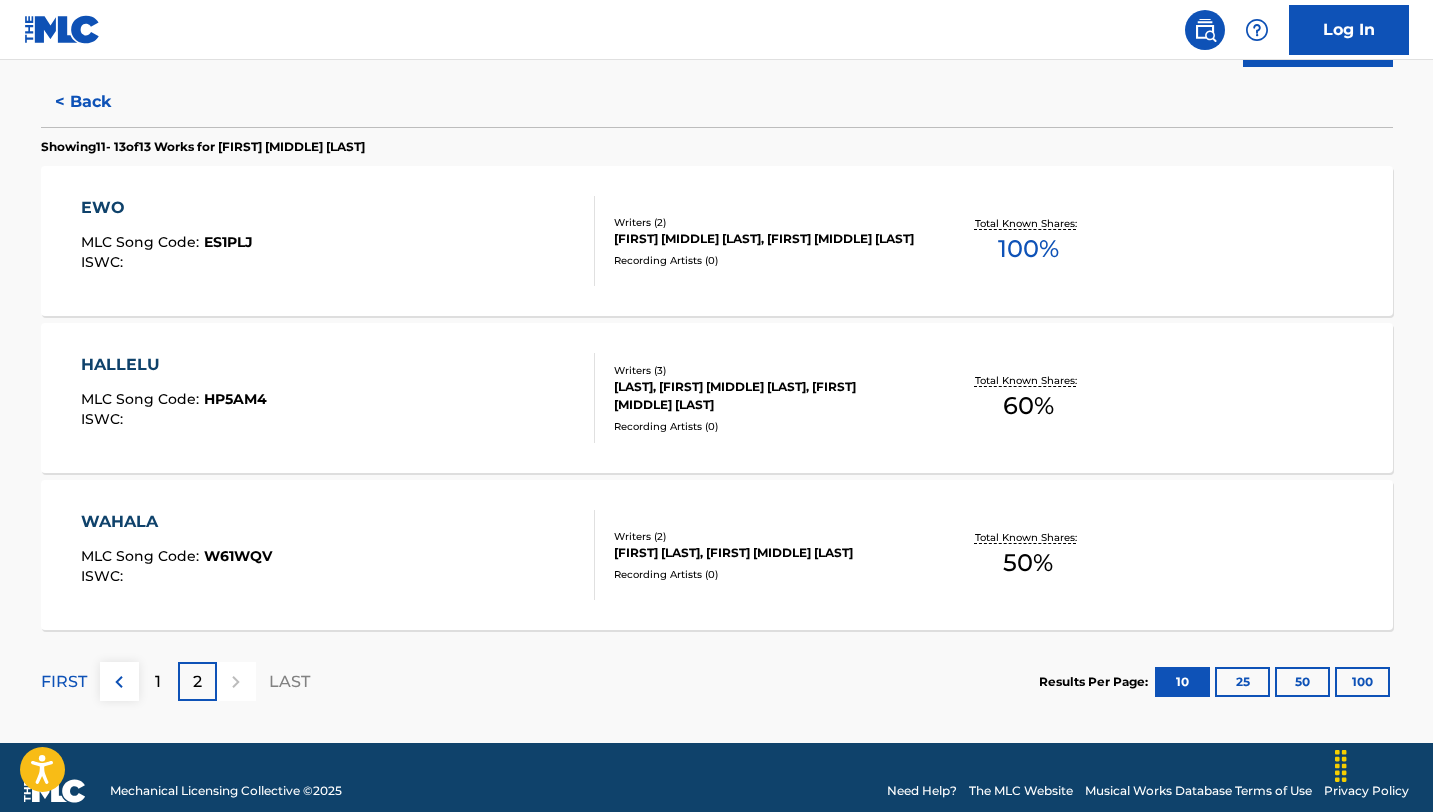 click on "WAHALA MLC Song Code : W61WQV ISWC :" at bounding box center (176, 555) 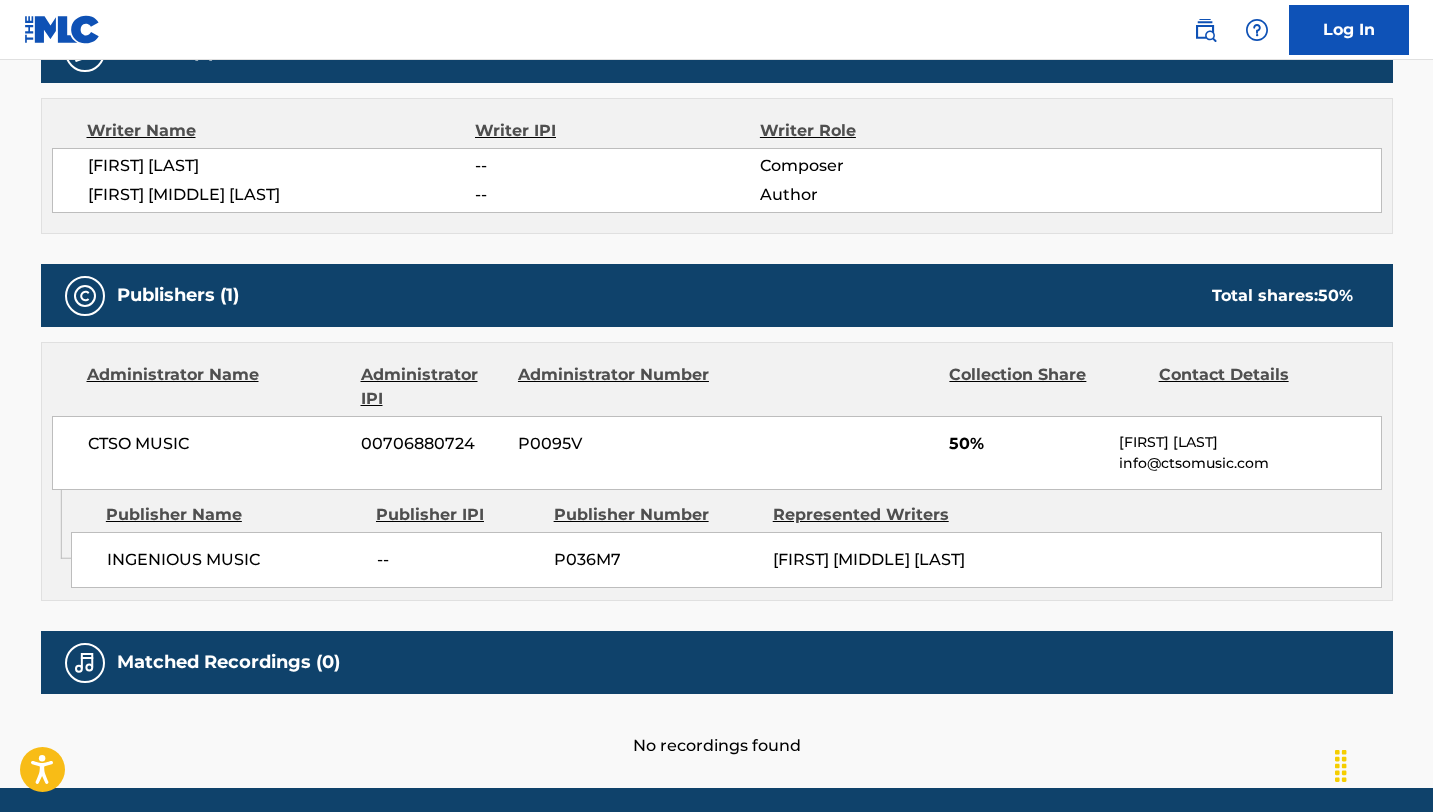 scroll, scrollTop: 0, scrollLeft: 0, axis: both 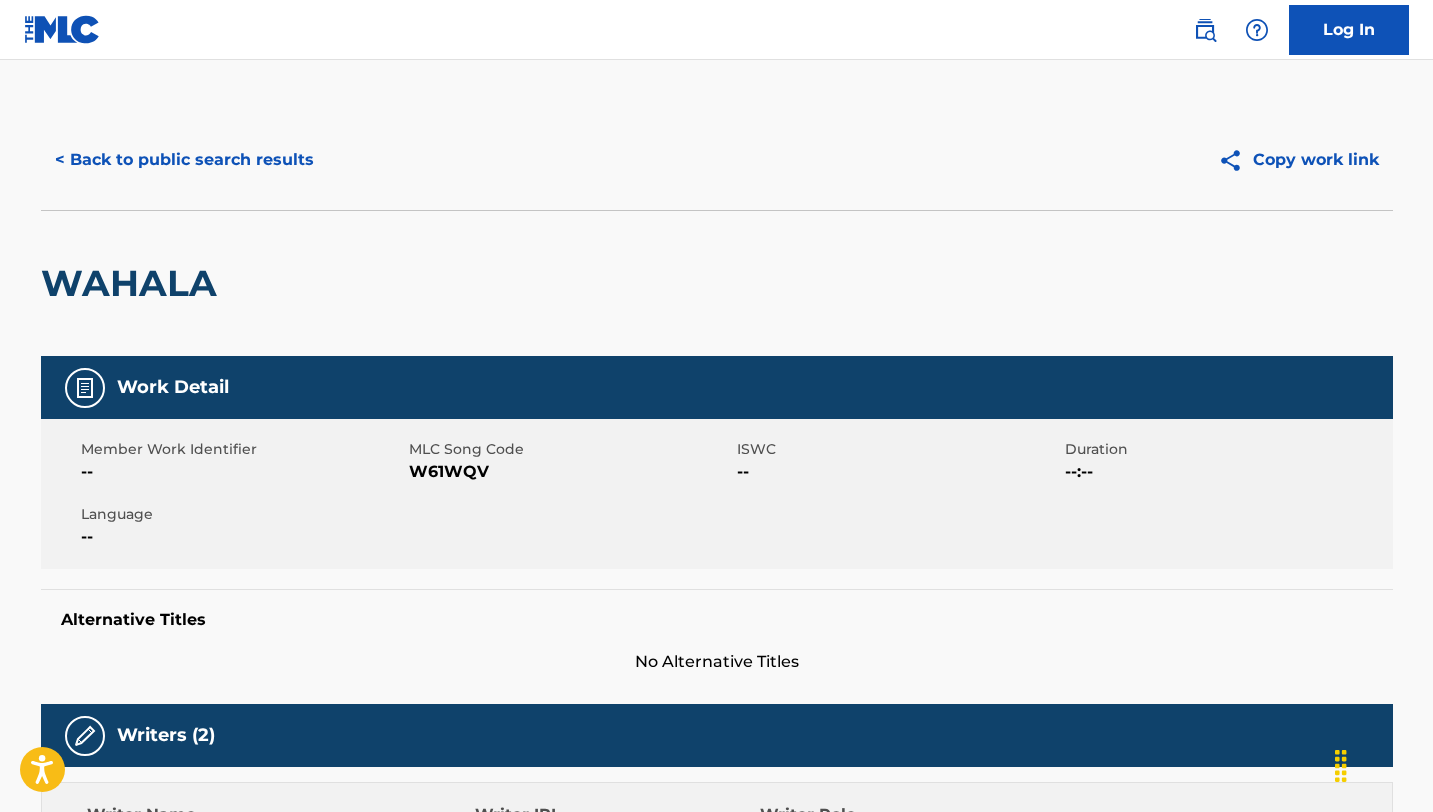 click on "< Back to public search results" at bounding box center [184, 160] 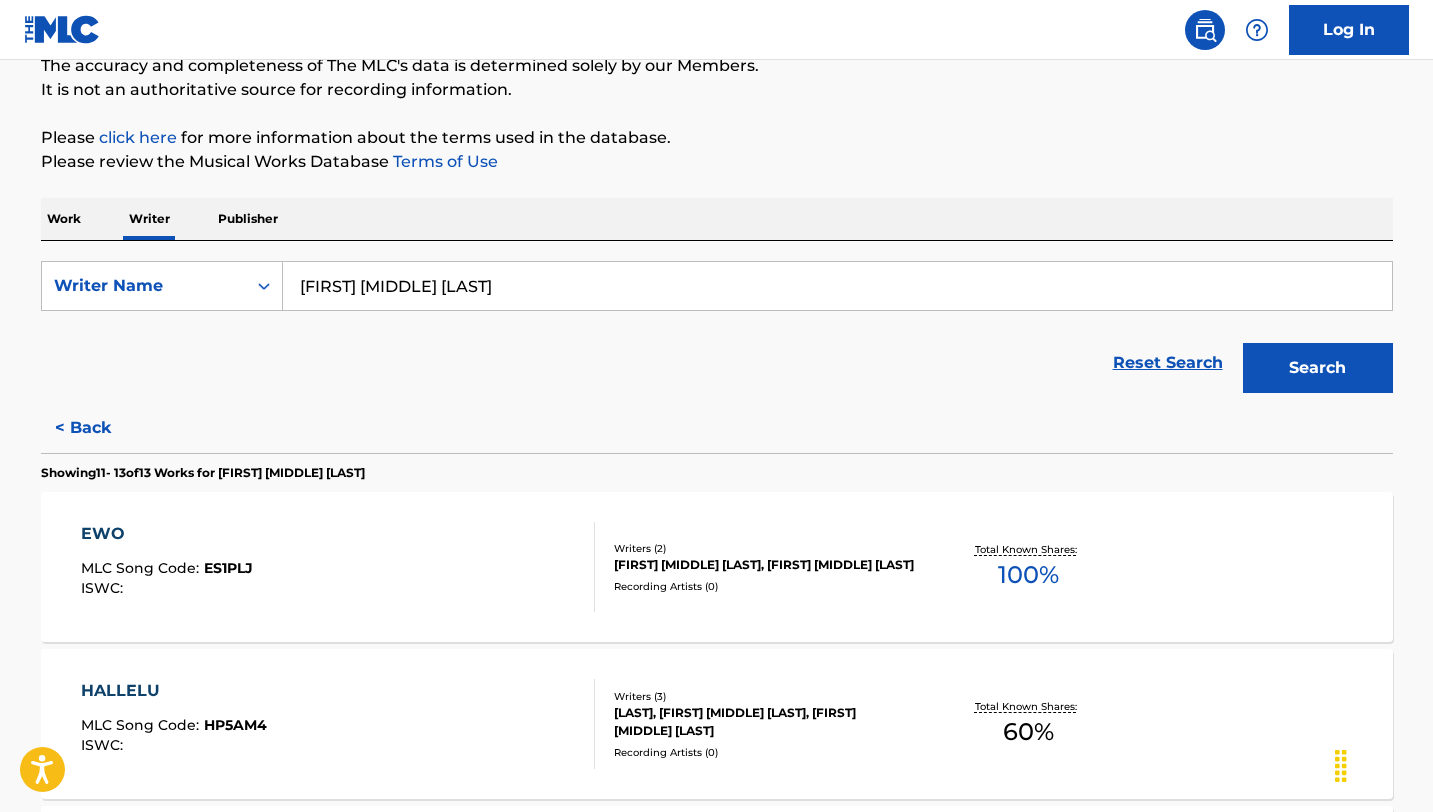 scroll, scrollTop: 0, scrollLeft: 0, axis: both 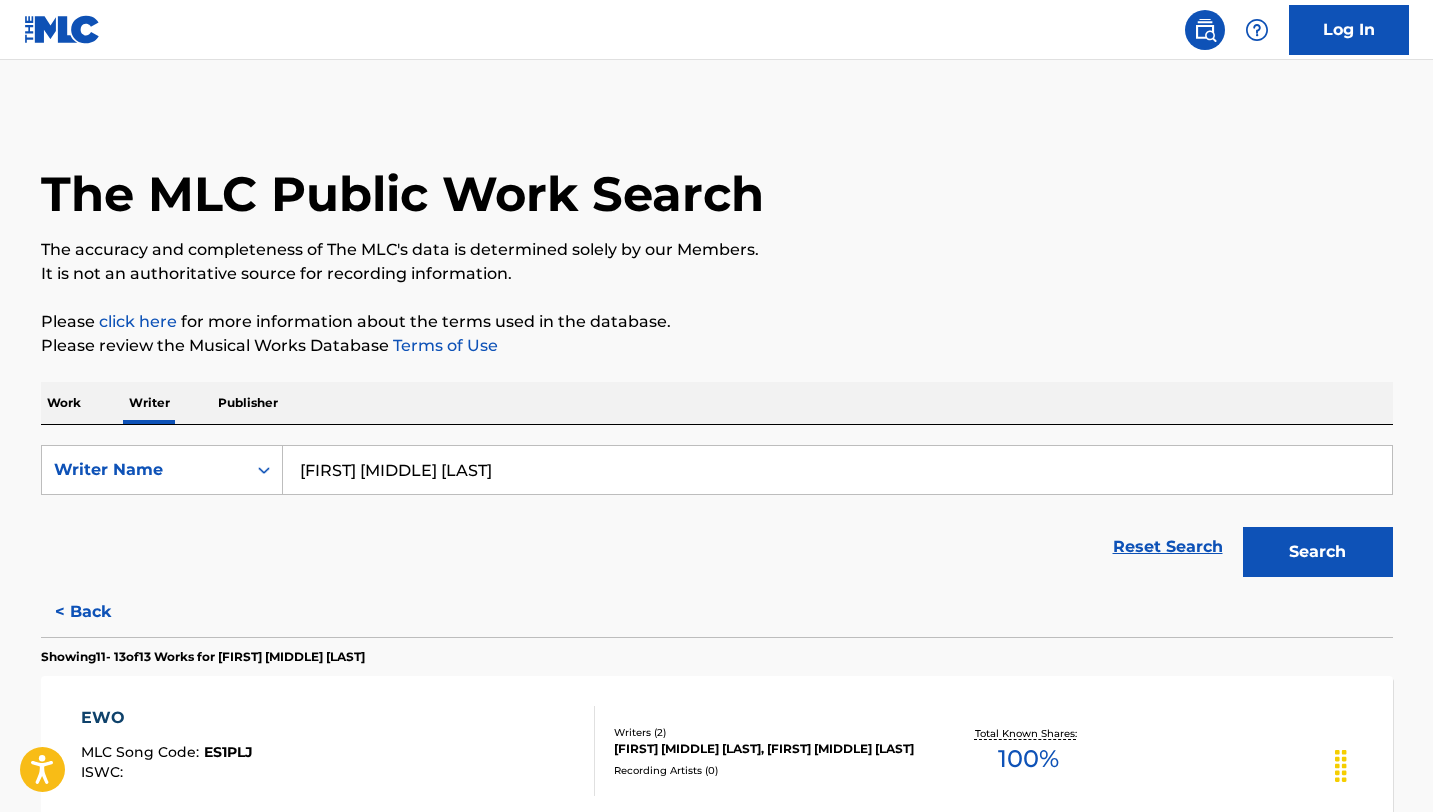 click on "< Back" at bounding box center [101, 612] 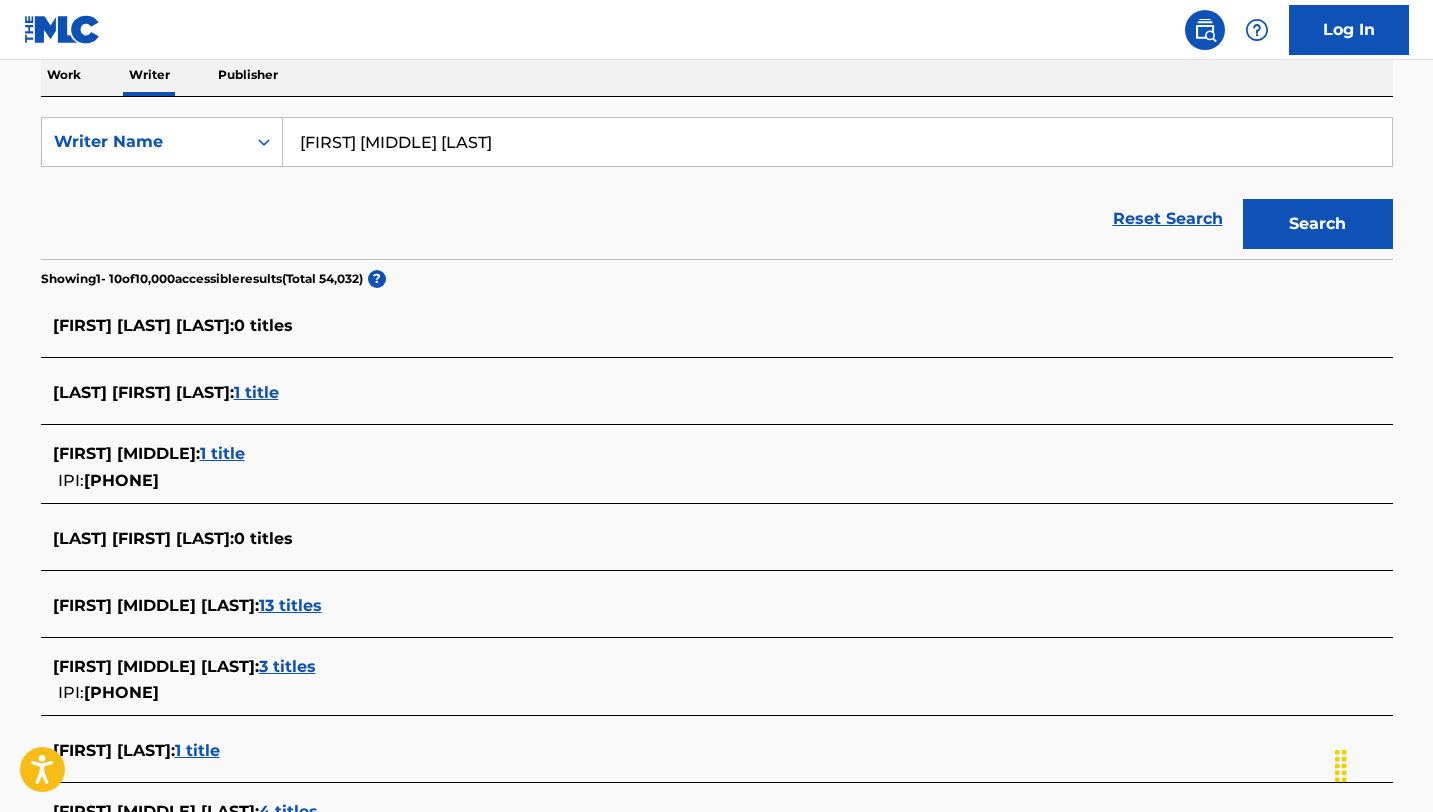 scroll, scrollTop: 332, scrollLeft: 0, axis: vertical 